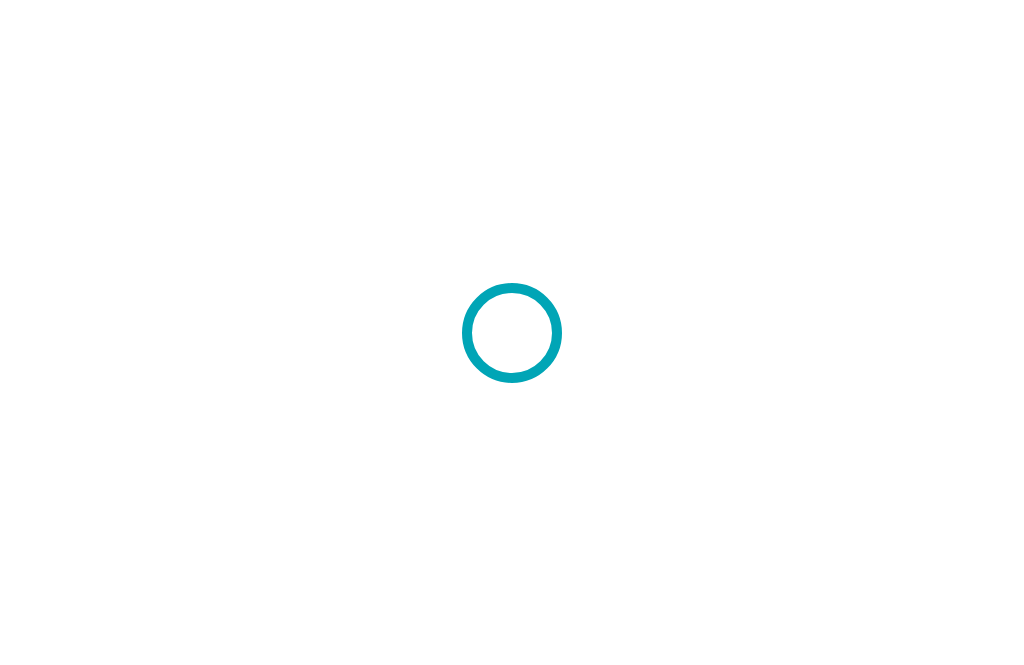 scroll, scrollTop: 0, scrollLeft: 0, axis: both 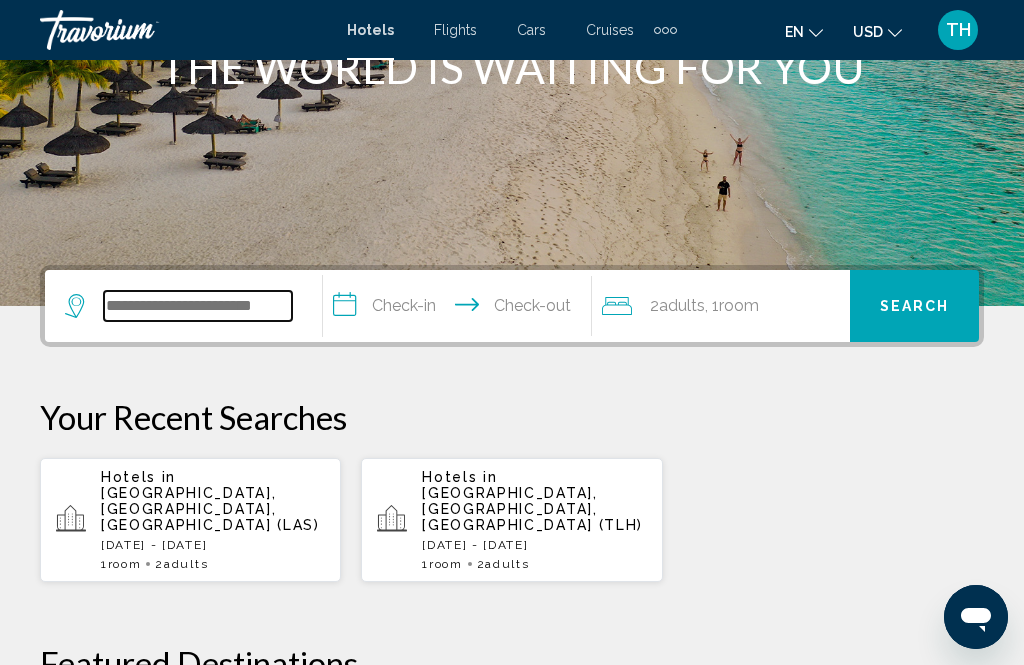 click at bounding box center [198, 306] 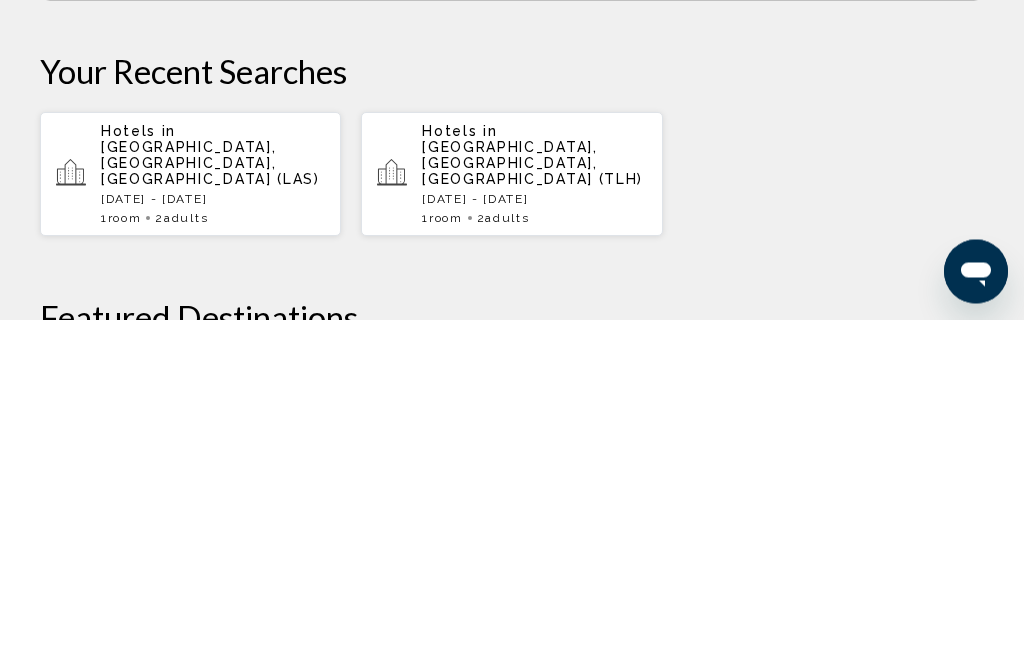 click on "Hotels in    Las Vegas, NV, United States (LAS)  Thu, 24 Jul - Sun, 27 Jul  1  Room rooms 2  Adult Adults" at bounding box center [213, 520] 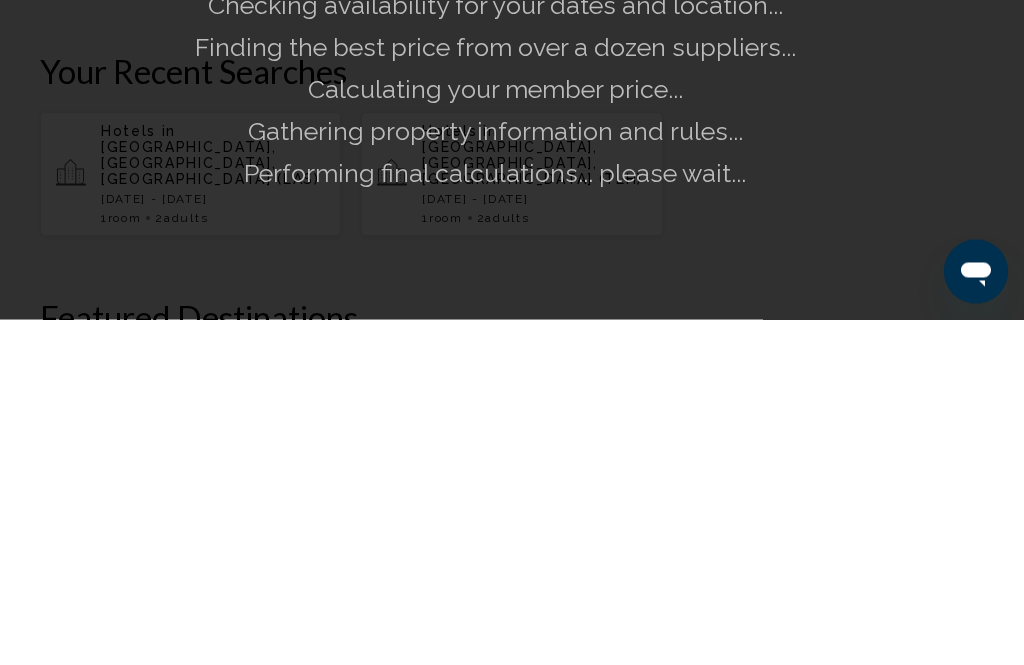 scroll, scrollTop: 640, scrollLeft: 0, axis: vertical 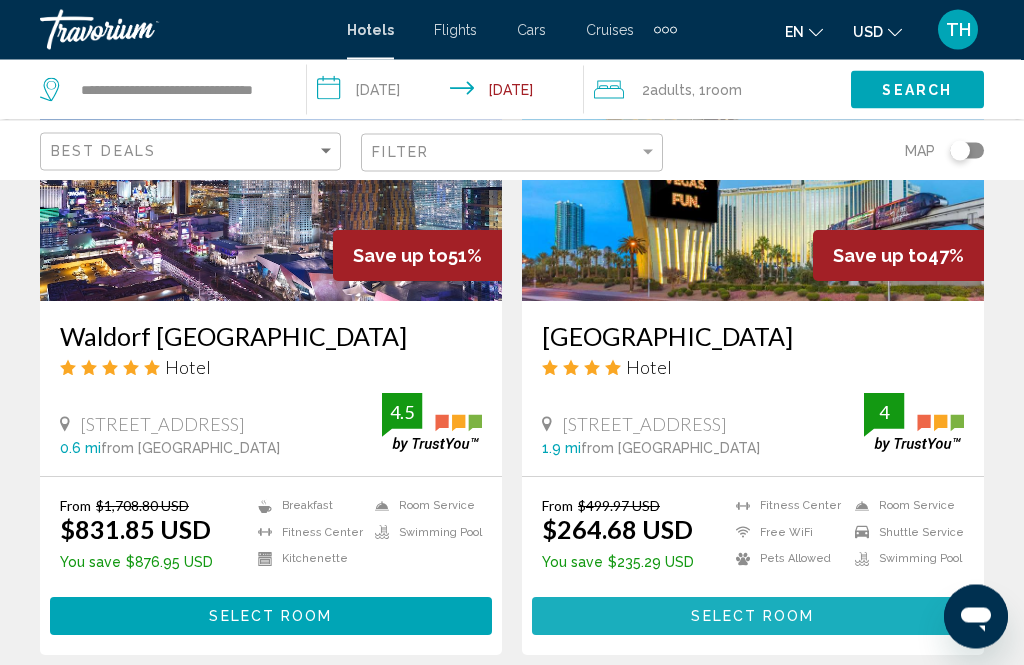 click on "Select Room" at bounding box center (752, 618) 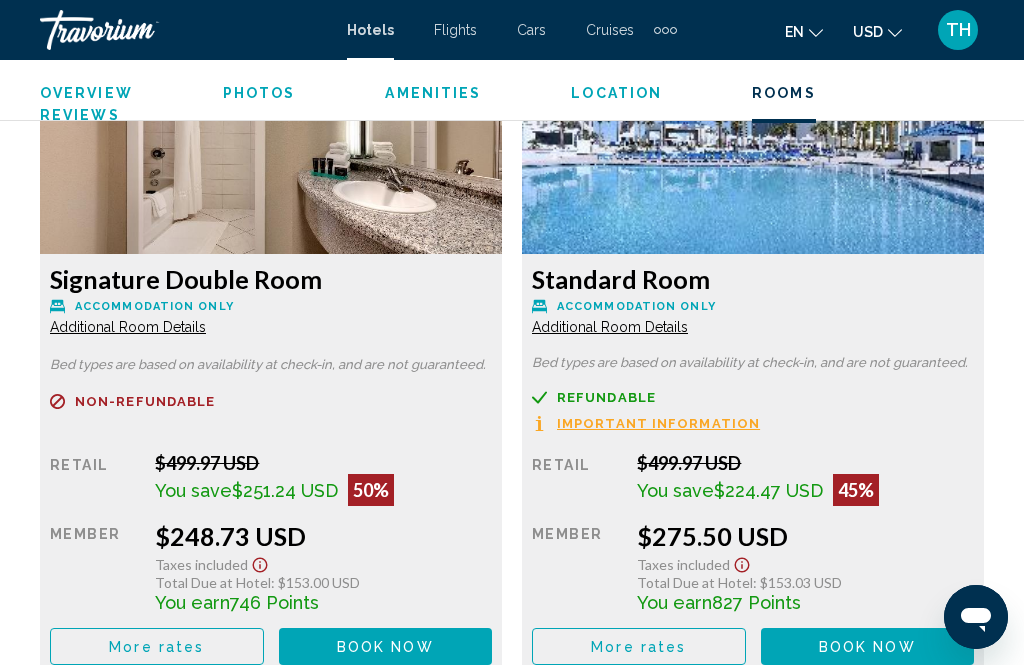 scroll, scrollTop: 3423, scrollLeft: 0, axis: vertical 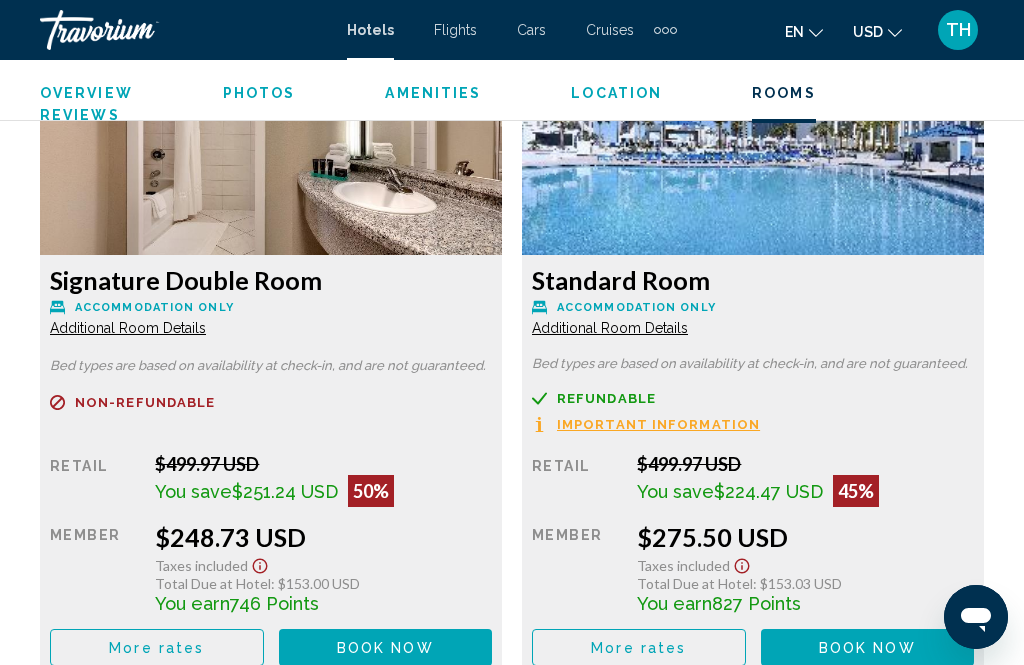 click on "Additional Room Details" at bounding box center (128, 328) 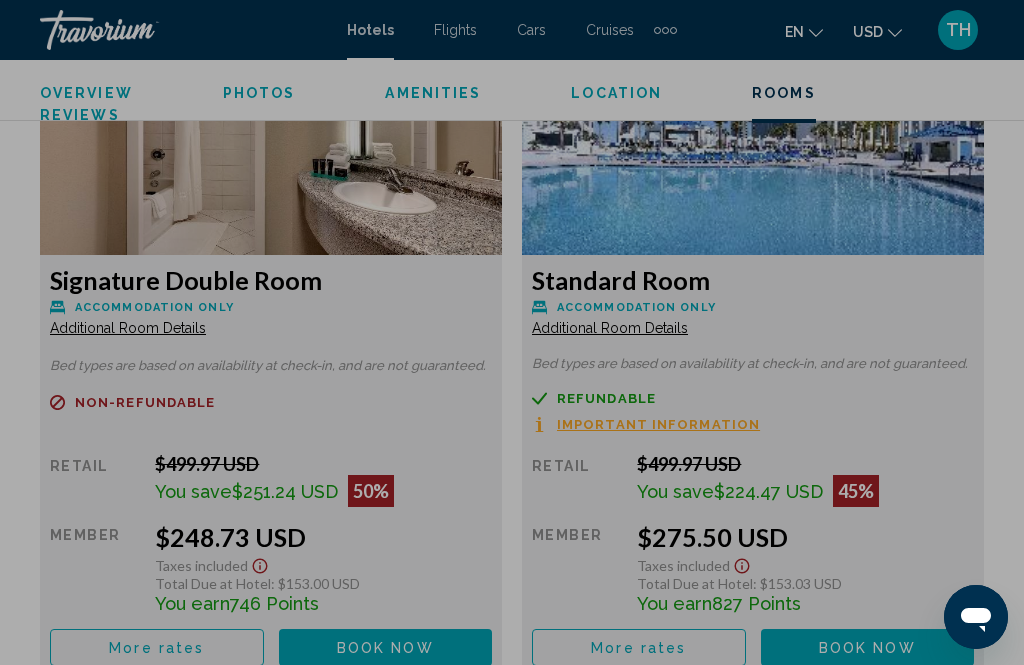 scroll, scrollTop: 0, scrollLeft: 0, axis: both 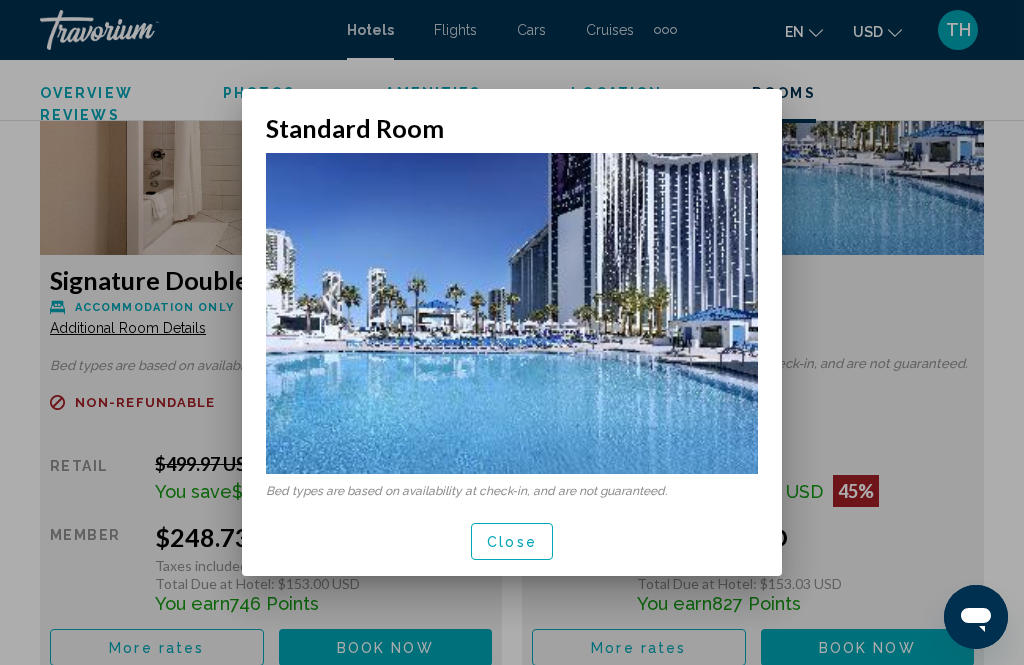 click on "Close" at bounding box center [512, 542] 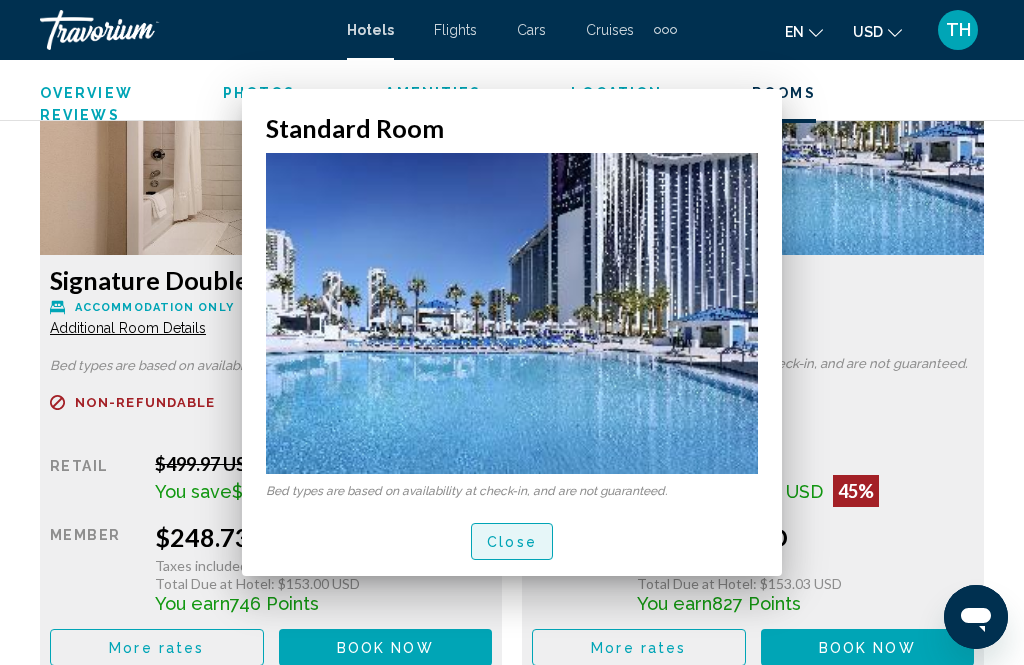 scroll, scrollTop: 3423, scrollLeft: 0, axis: vertical 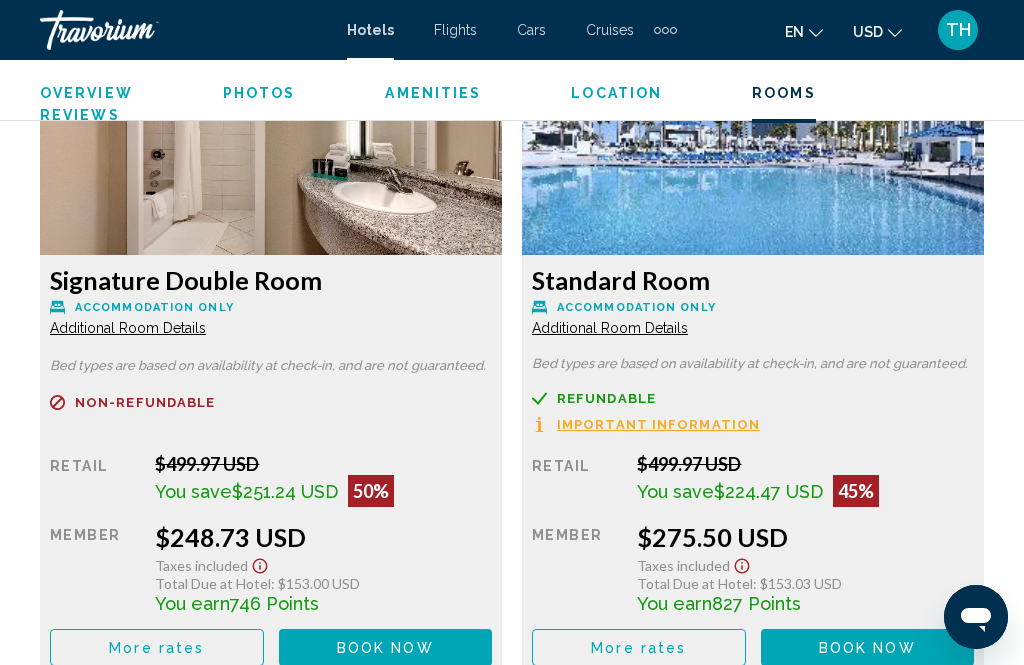 click on "Additional Room Details" at bounding box center [128, 328] 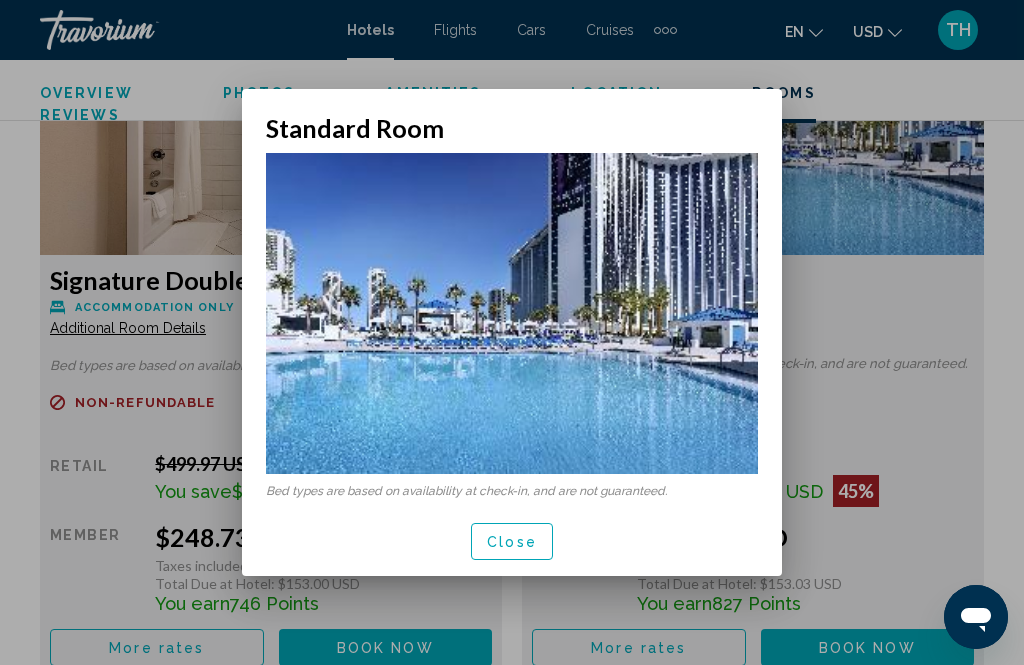scroll, scrollTop: 0, scrollLeft: 0, axis: both 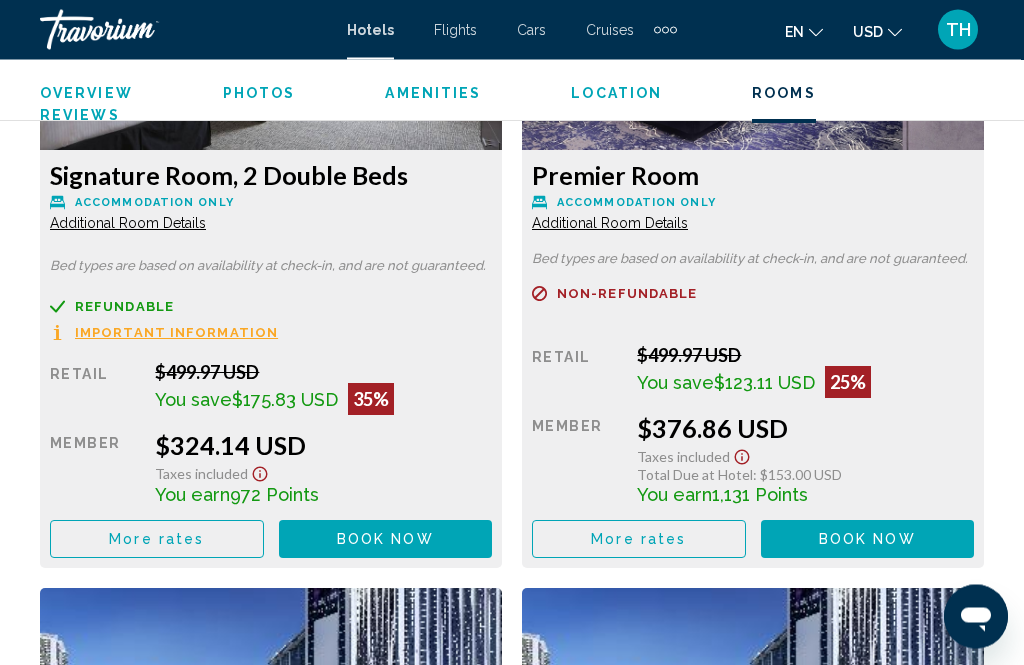 click 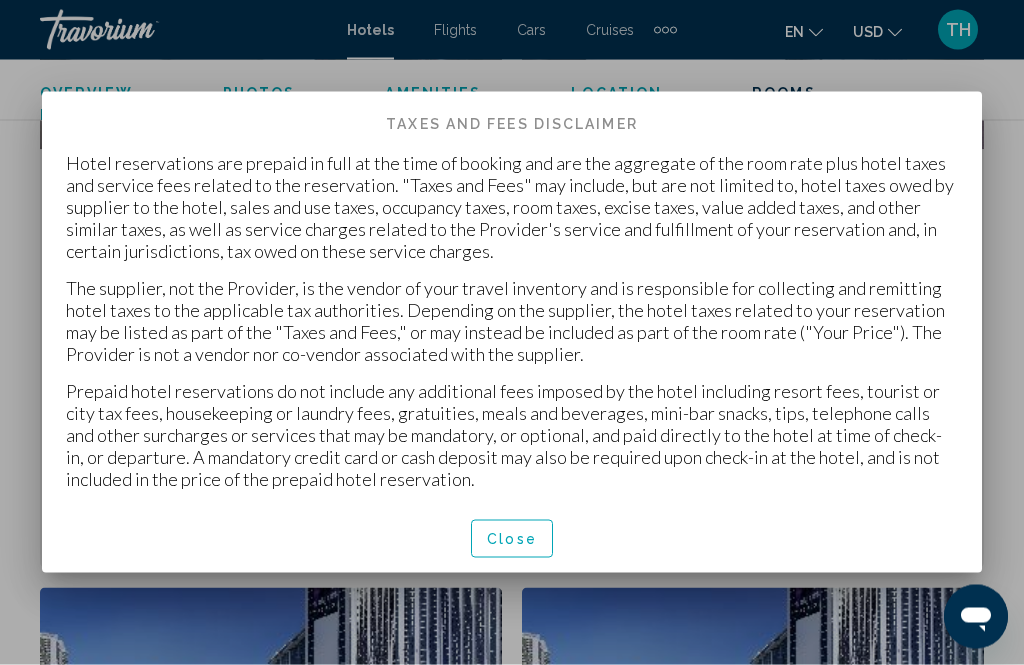 scroll, scrollTop: 0, scrollLeft: 0, axis: both 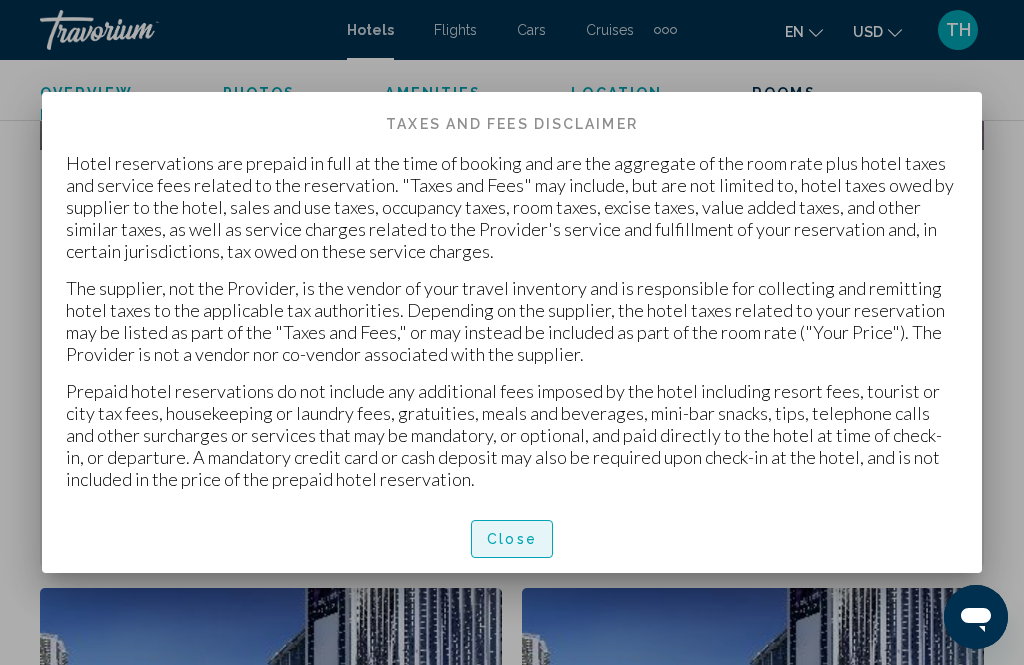 click on "Close" at bounding box center [512, 538] 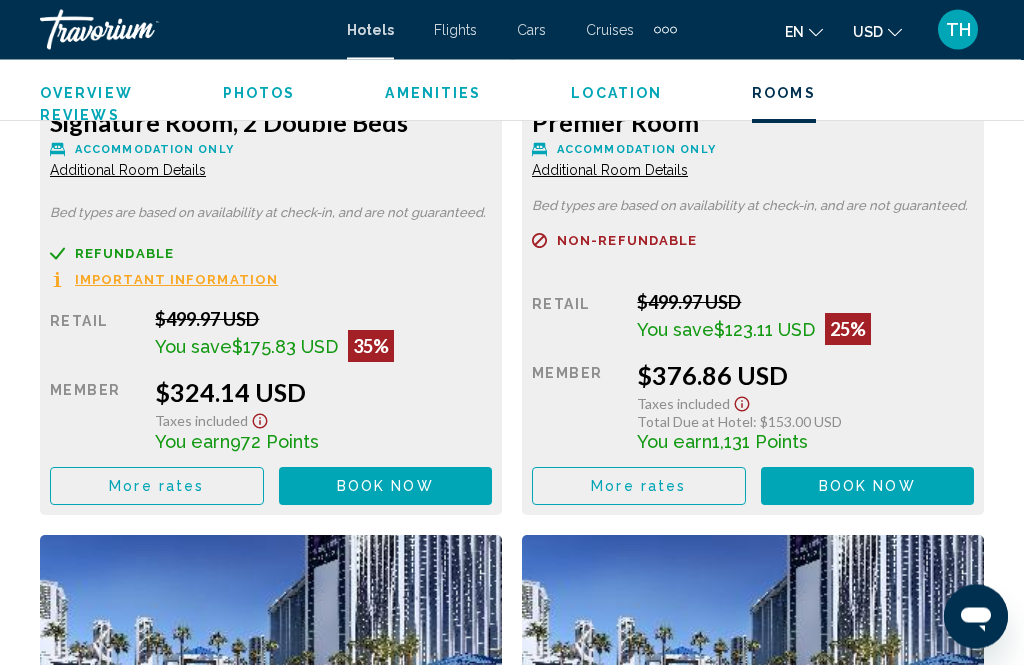 scroll, scrollTop: 4268, scrollLeft: 0, axis: vertical 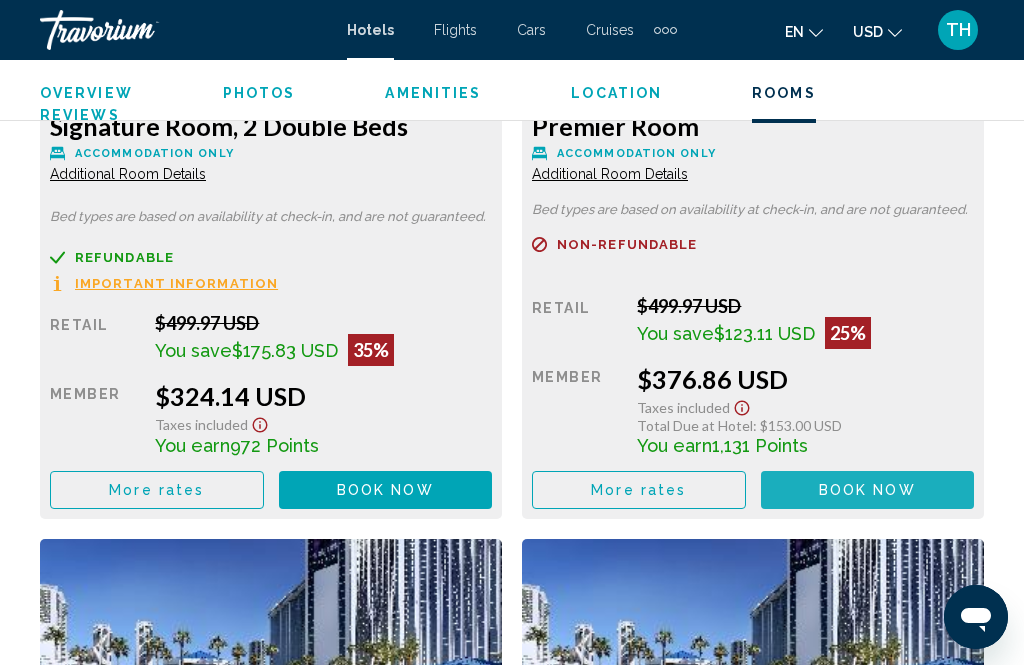 click on "Book now No longer available" at bounding box center [386, -198] 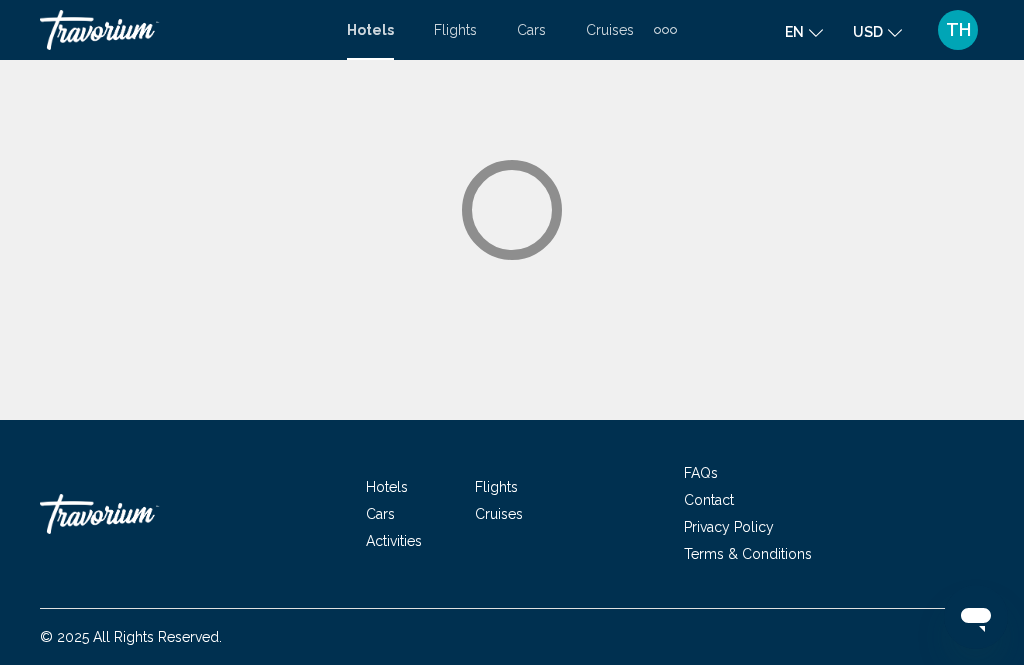 scroll, scrollTop: 0, scrollLeft: 0, axis: both 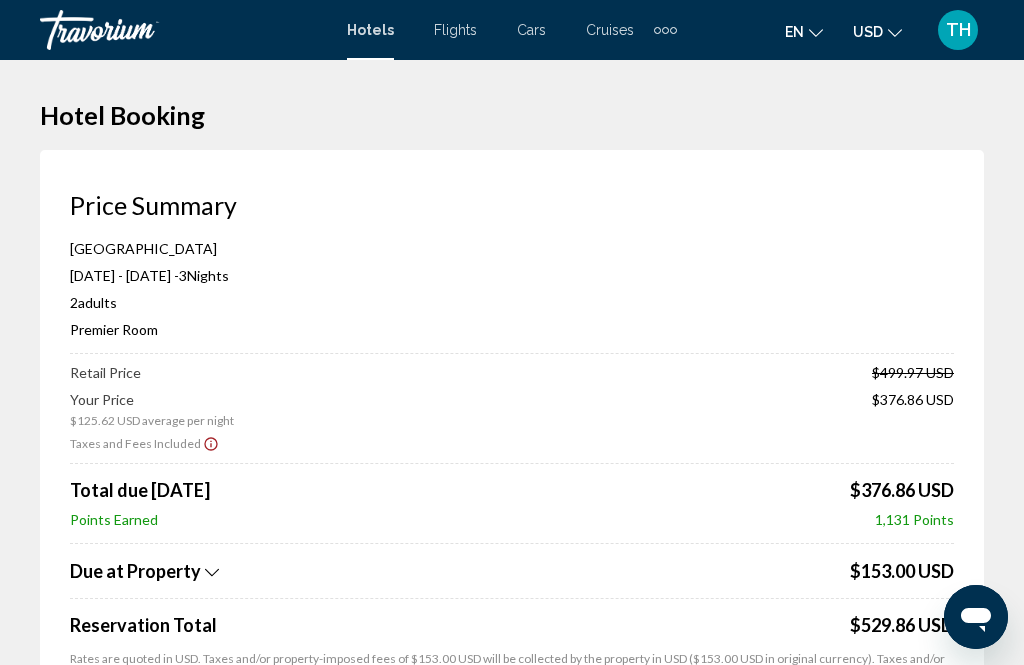 click 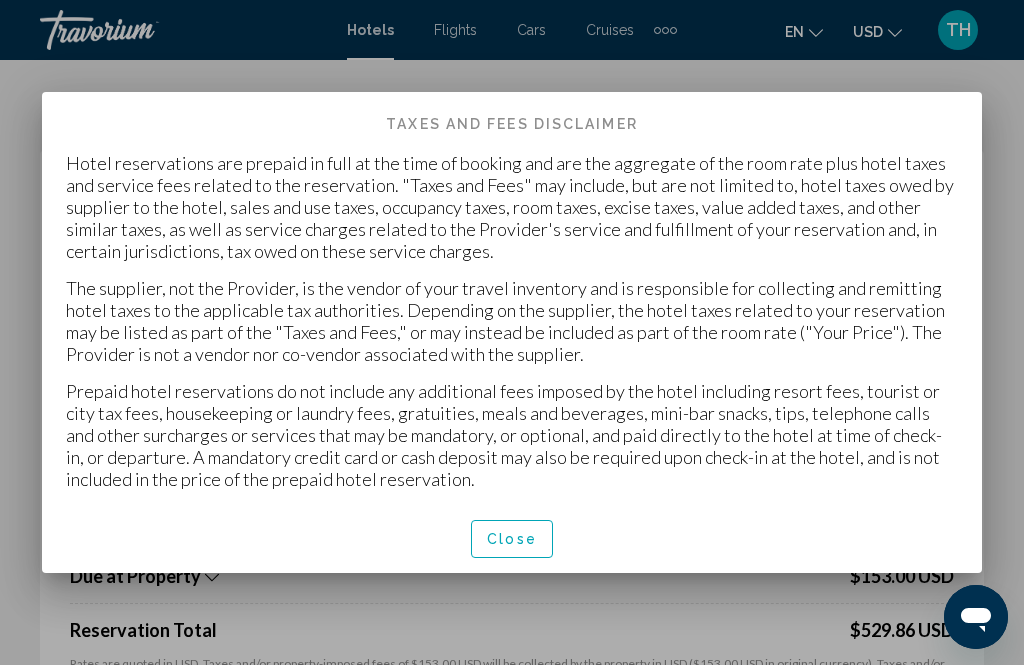 click on "Close" at bounding box center [512, 538] 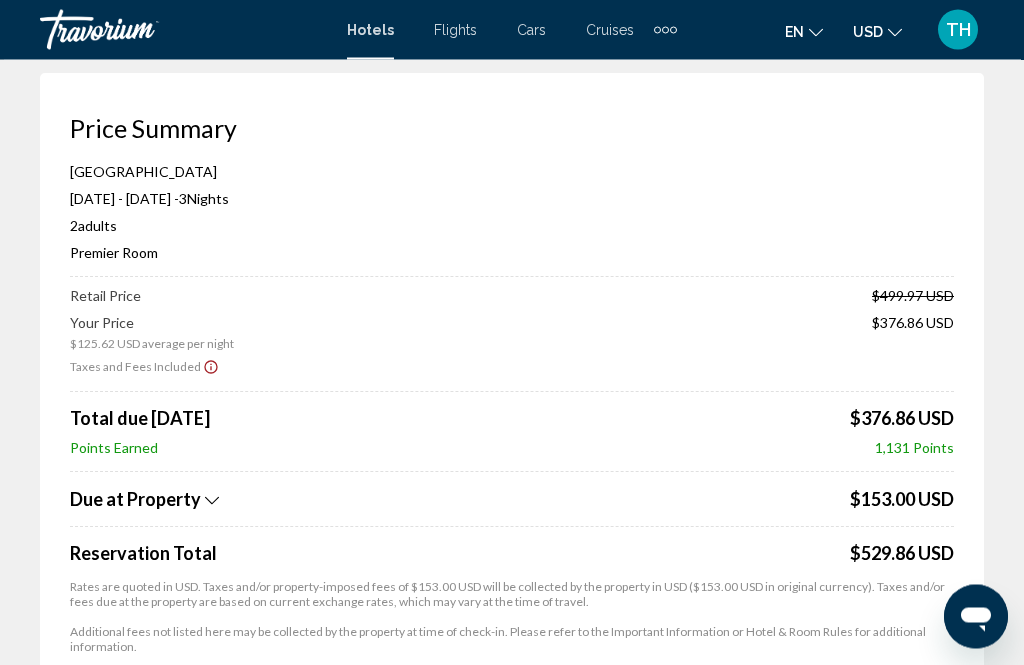 scroll, scrollTop: 78, scrollLeft: 0, axis: vertical 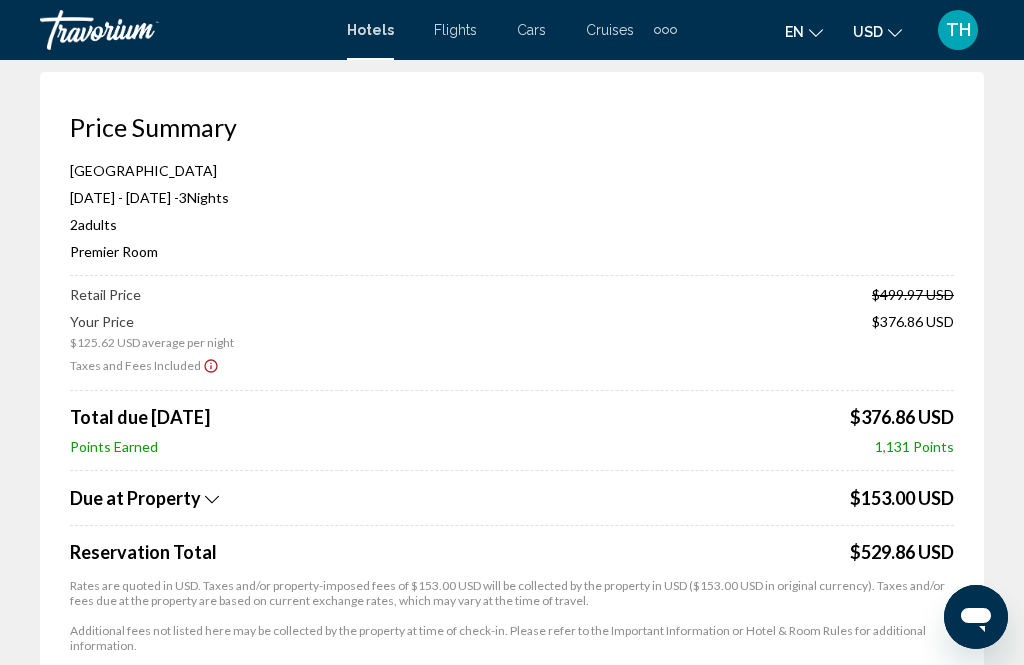 click 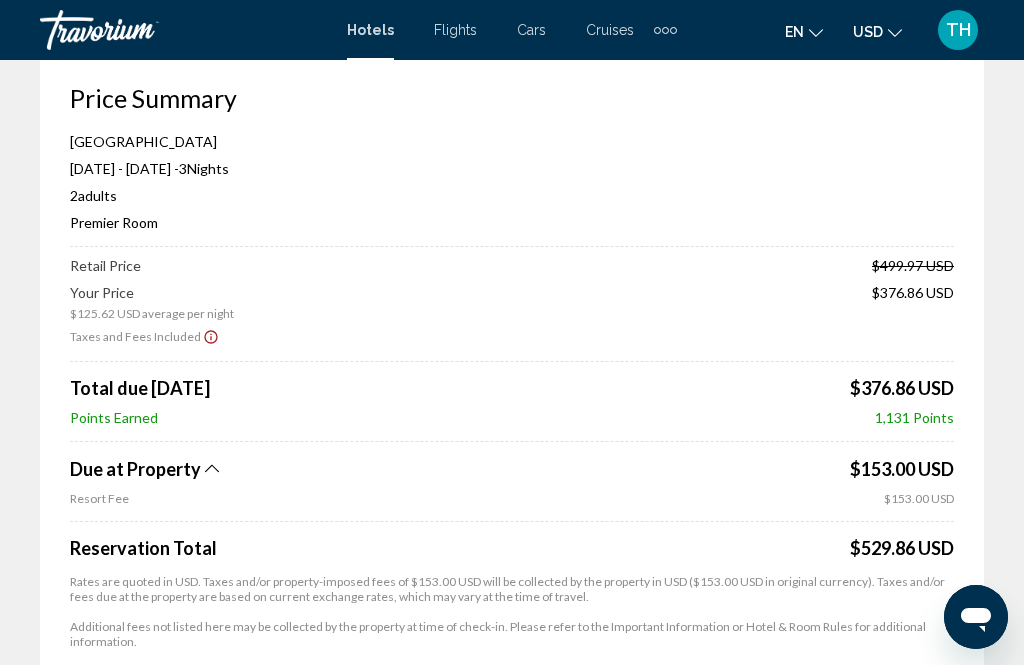 scroll, scrollTop: 260, scrollLeft: 0, axis: vertical 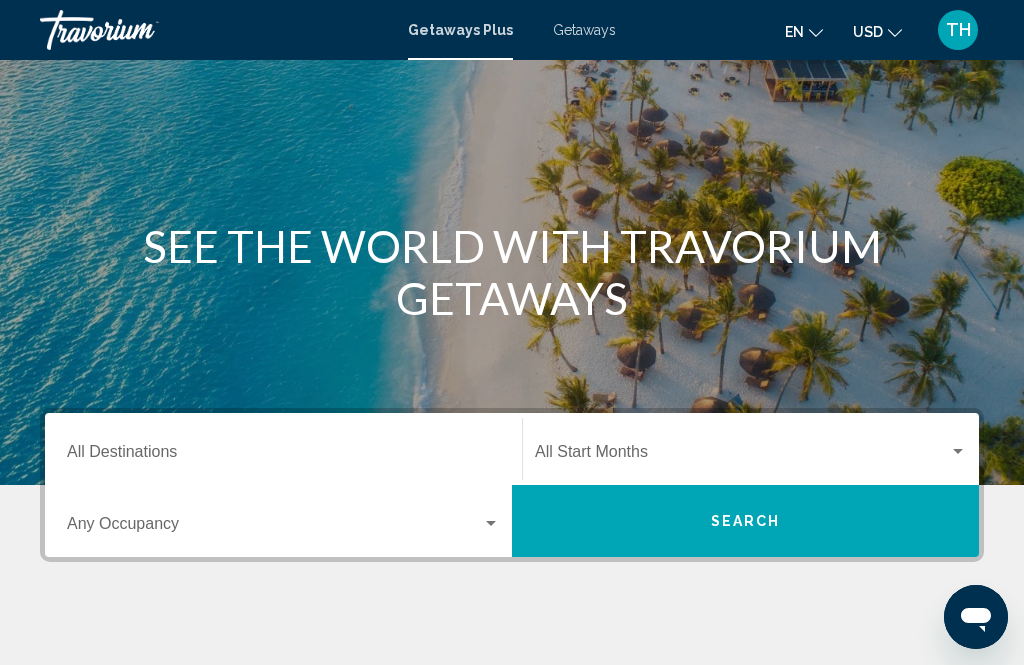 click on "Destination All Destinations" at bounding box center [283, 456] 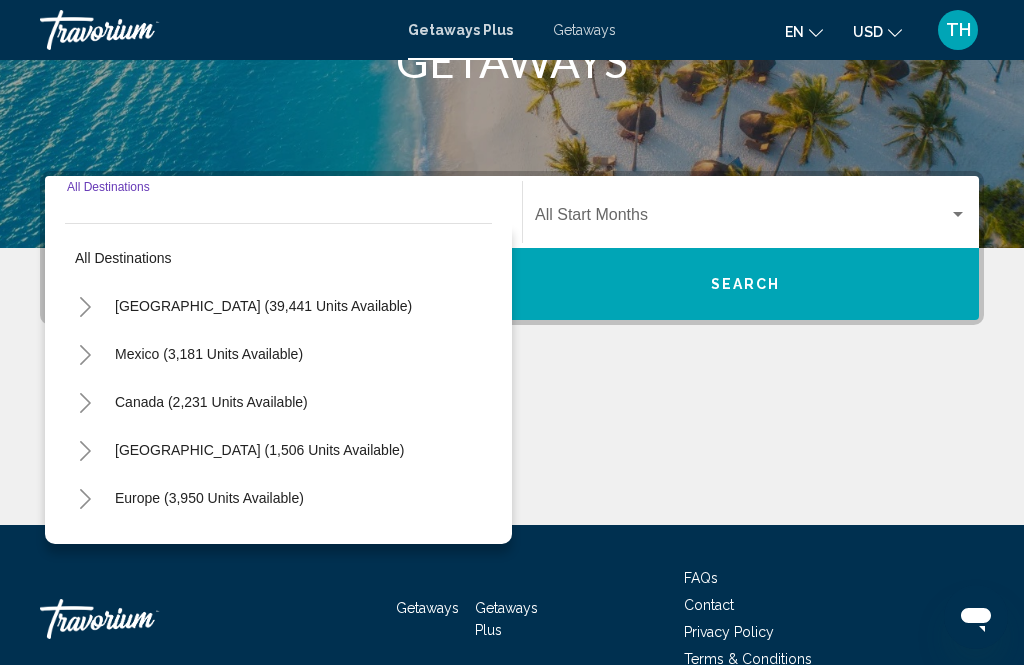 scroll, scrollTop: 393, scrollLeft: 0, axis: vertical 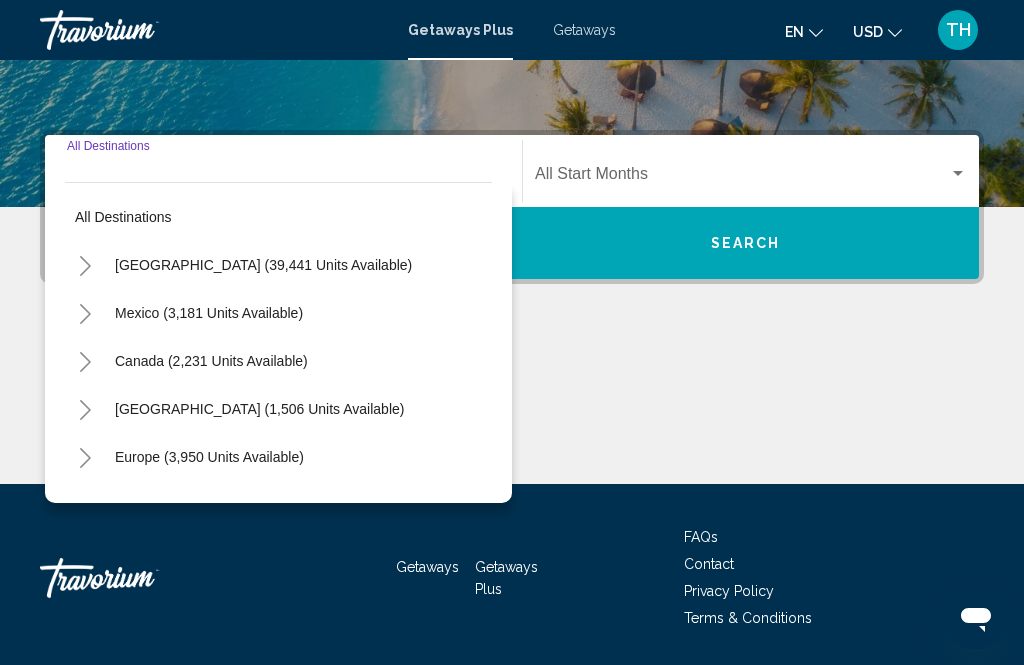 click on "[GEOGRAPHIC_DATA] (39,441 units available)" at bounding box center [209, 313] 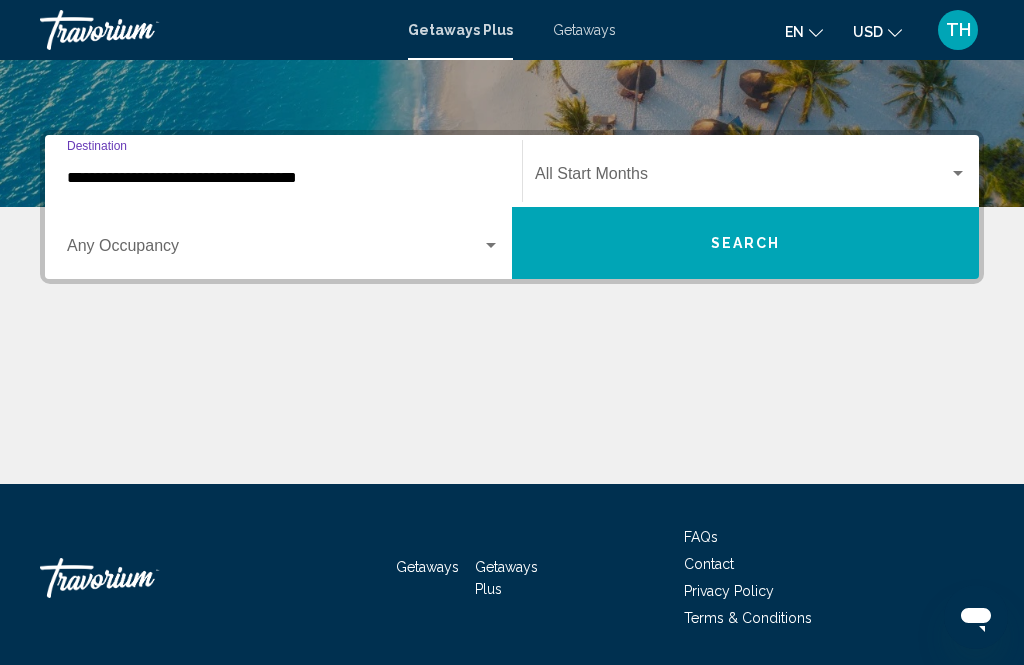 click on "Start Month All Start Months" 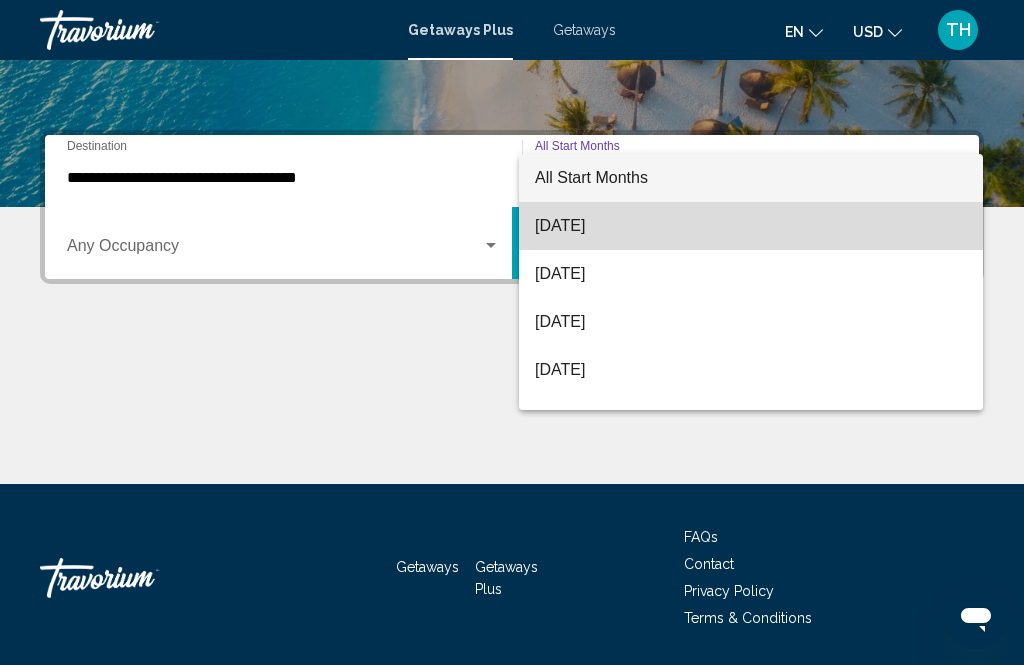 click on "[DATE]" at bounding box center [751, 226] 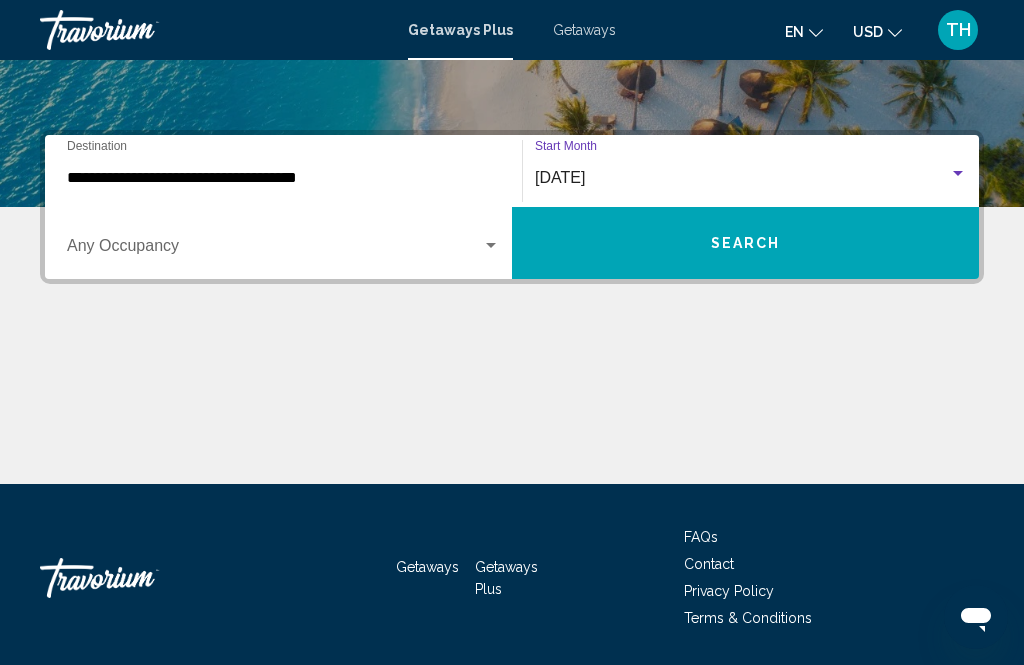 click on "Search" at bounding box center (746, 244) 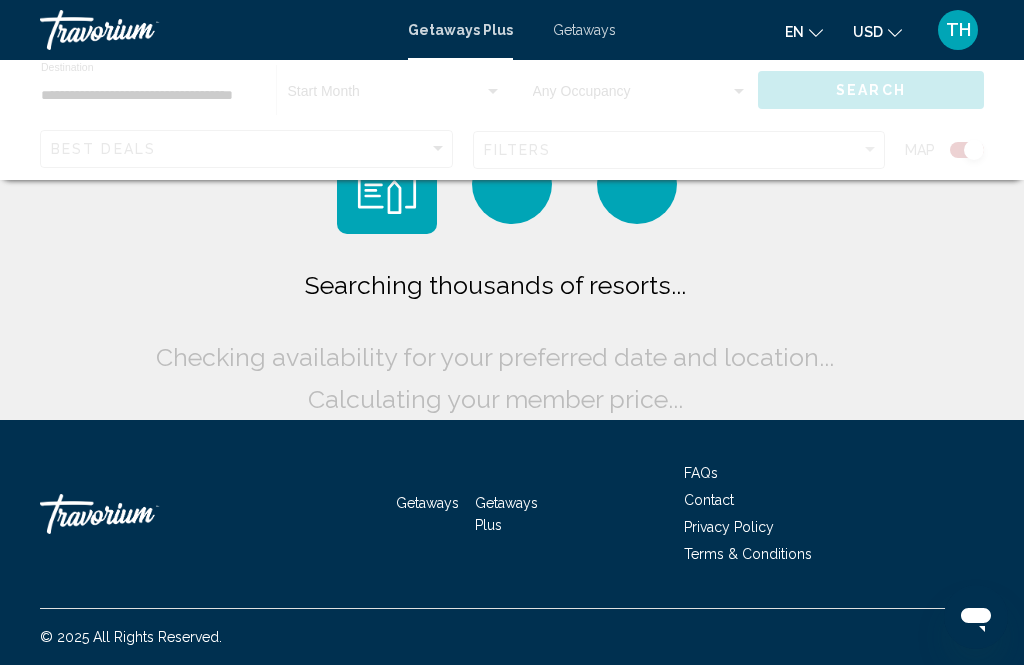 scroll, scrollTop: 0, scrollLeft: 0, axis: both 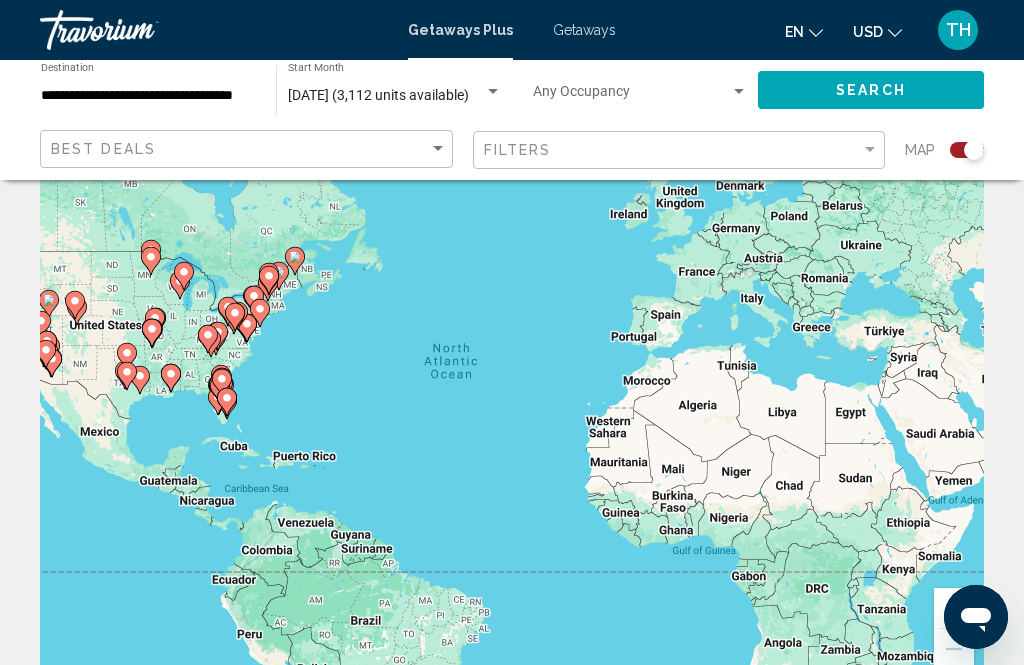 click at bounding box center (954, 608) 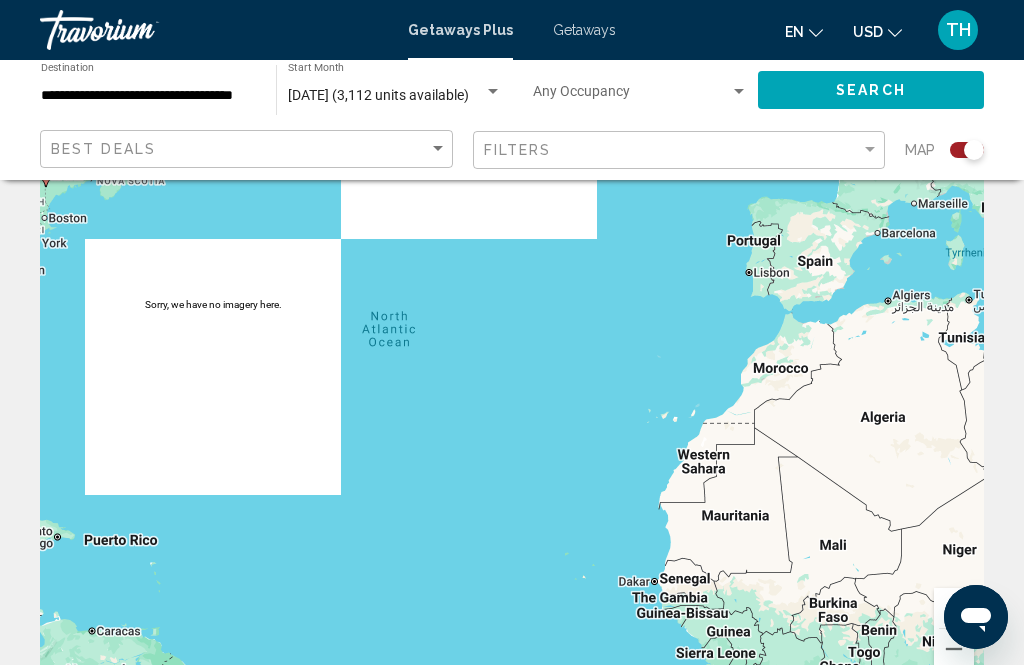 click on "To navigate, press the arrow keys. To activate drag with keyboard, press Alt + Enter. Once in keyboard drag state, use the arrow keys to move the marker. To complete the drag, press the Enter key. To cancel, press Escape." at bounding box center (512, 393) 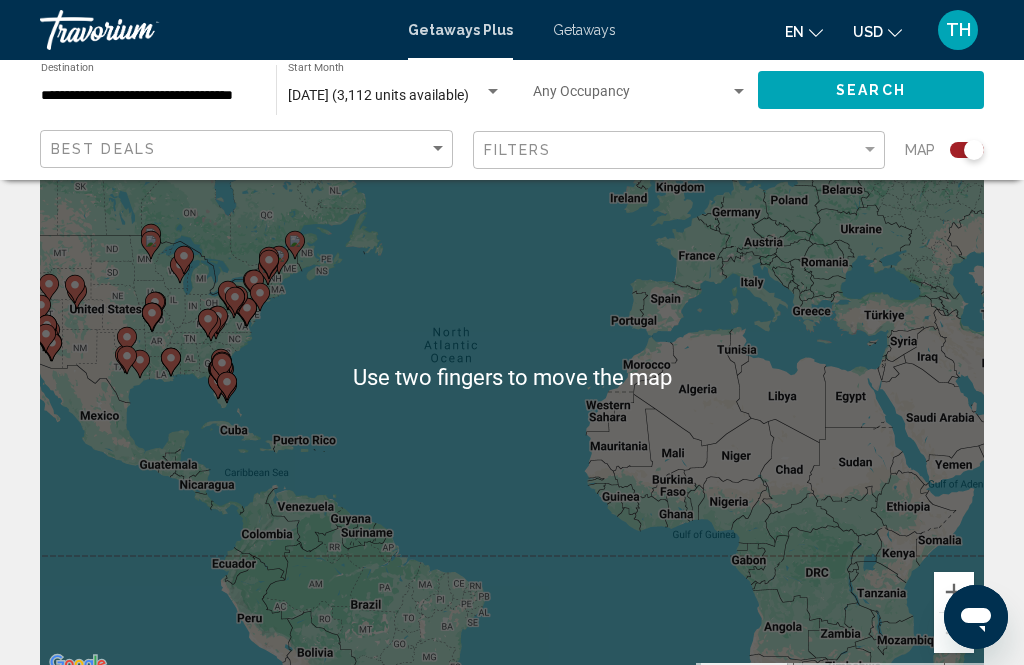 scroll, scrollTop: 124, scrollLeft: 0, axis: vertical 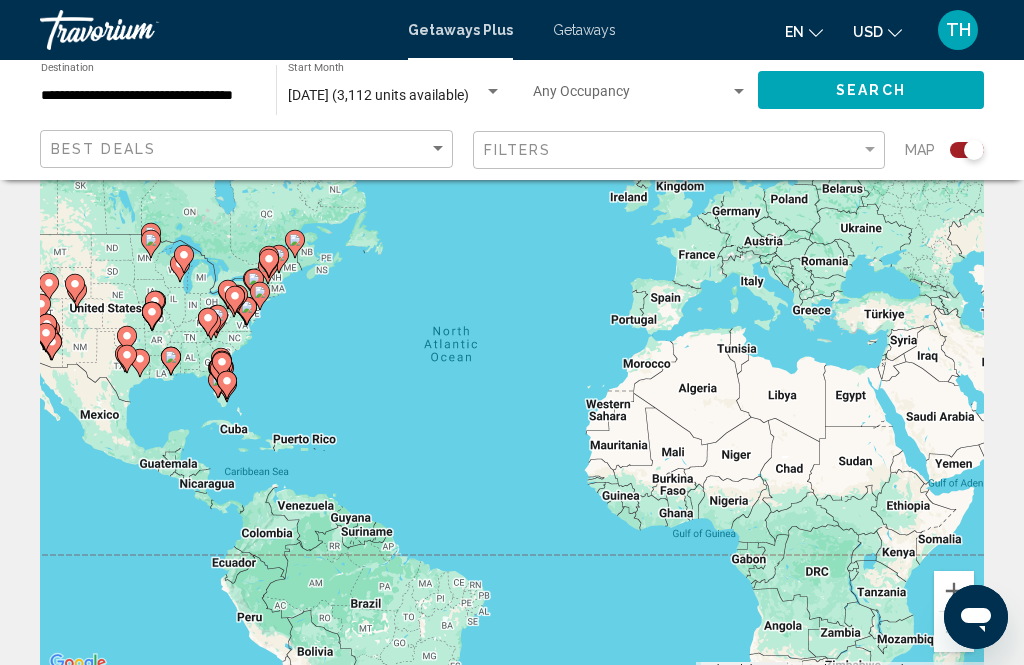 click 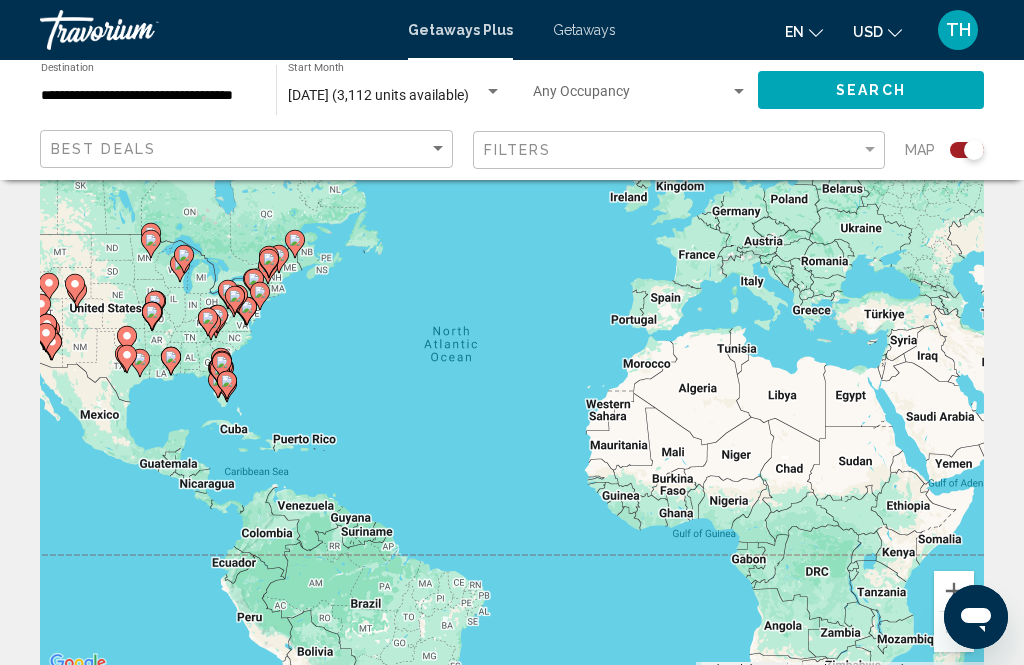 click on "To navigate, press the arrow keys. To activate drag with keyboard, press Alt + Enter. Once in keyboard drag state, use the arrow keys to move the marker. To complete the drag, press the Enter key. To cancel, press Escape." at bounding box center (512, 376) 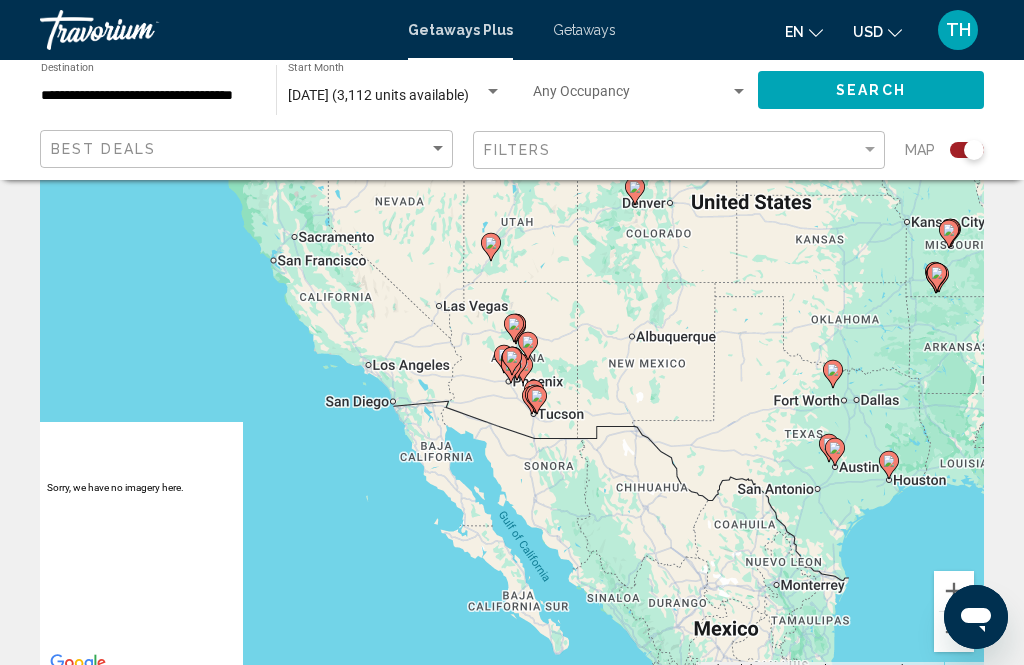click on "To navigate, press the arrow keys. To activate drag with keyboard, press Alt + Enter. Once in keyboard drag state, use the arrow keys to move the marker. To complete the drag, press the Enter key. To cancel, press Escape." at bounding box center [512, 376] 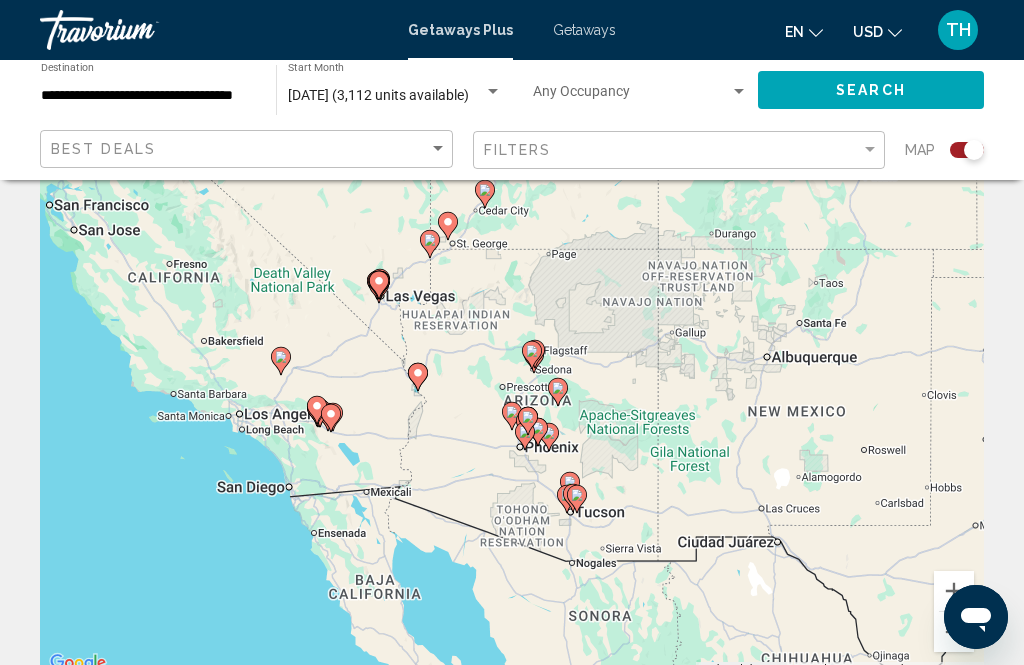 click on "To navigate, press the arrow keys. To activate drag with keyboard, press Alt + Enter. Once in keyboard drag state, use the arrow keys to move the marker. To complete the drag, press the Enter key. To cancel, press Escape." at bounding box center (512, 376) 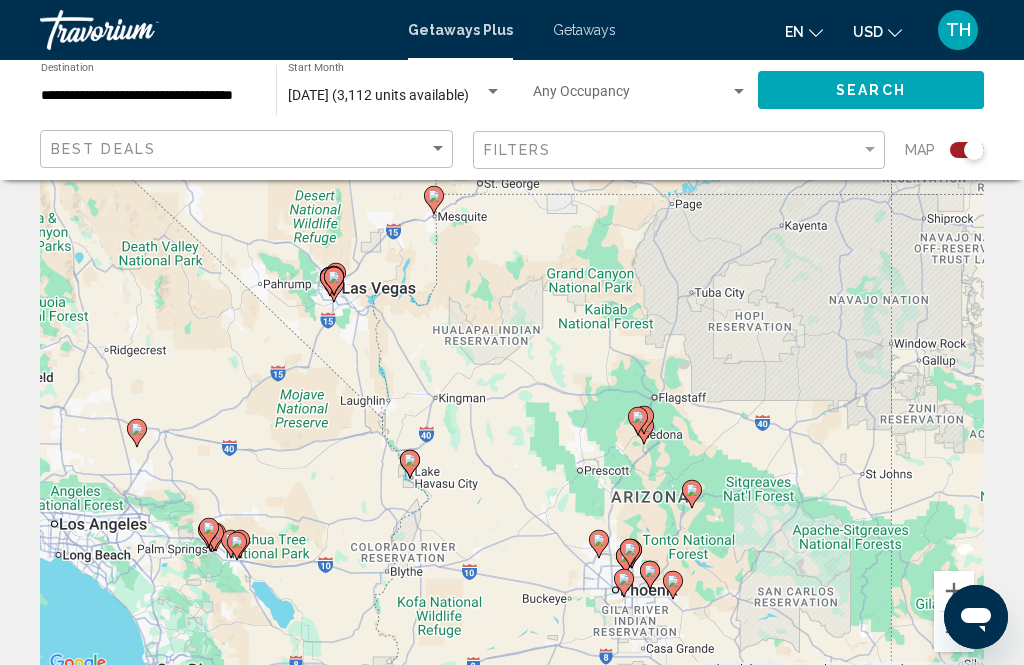 click on "To navigate, press the arrow keys. To activate drag with keyboard, press Alt + Enter. Once in keyboard drag state, use the arrow keys to move the marker. To complete the drag, press the Enter key. To cancel, press Escape." at bounding box center [512, 376] 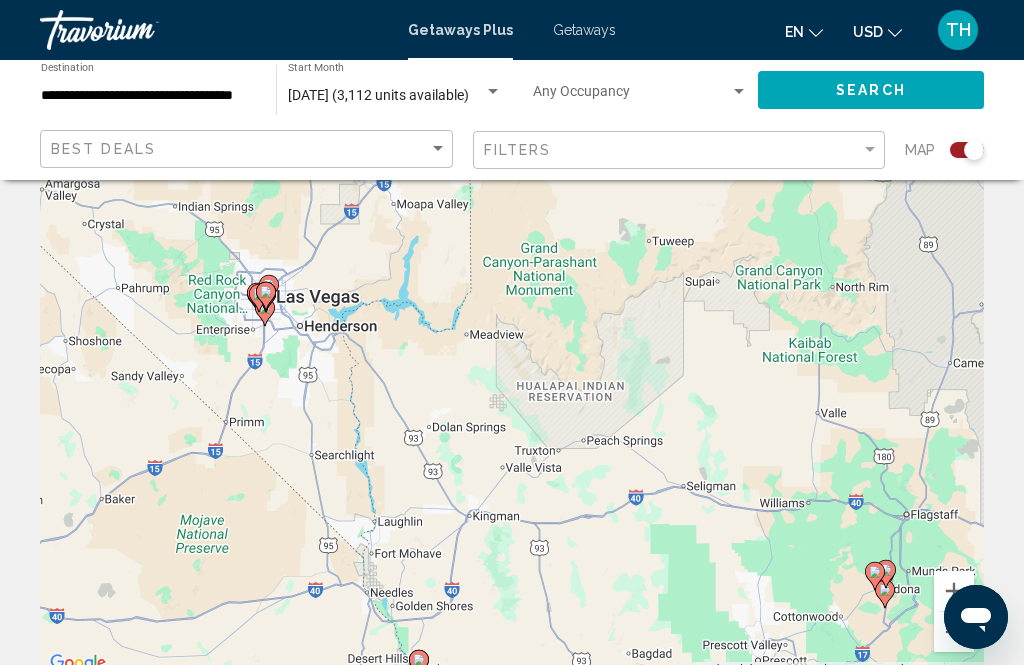 click on "To navigate, press the arrow keys. To activate drag with keyboard, press Alt + Enter. Once in keyboard drag state, use the arrow keys to move the marker. To complete the drag, press the Enter key. To cancel, press Escape." at bounding box center (512, 376) 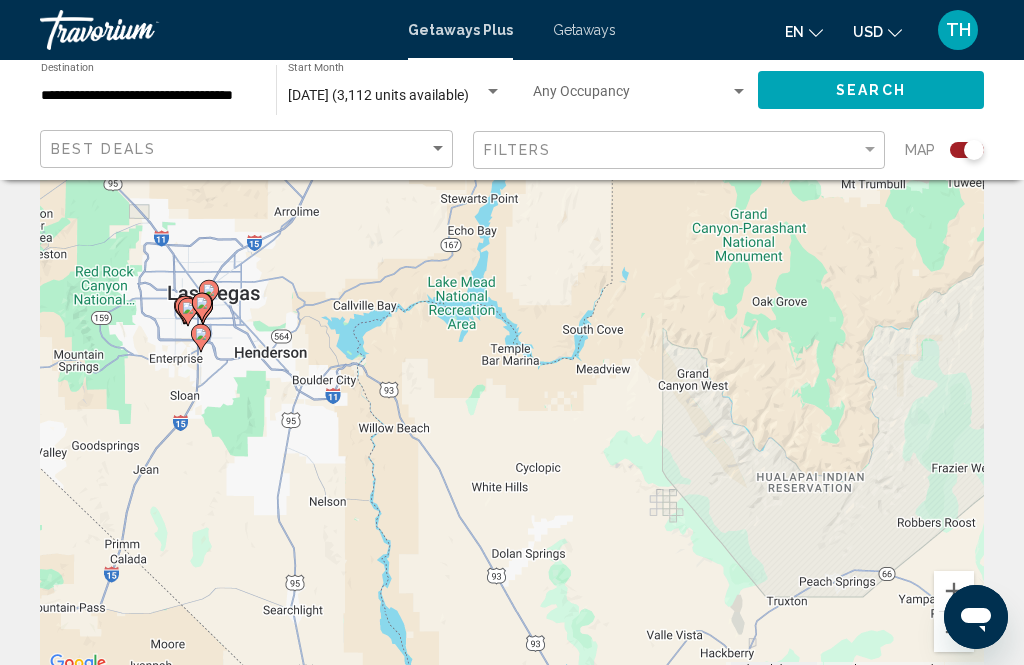 click on "To navigate, press the arrow keys. To activate drag with keyboard, press Alt + Enter. Once in keyboard drag state, use the arrow keys to move the marker. To complete the drag, press the Enter key. To cancel, press Escape." at bounding box center (512, 376) 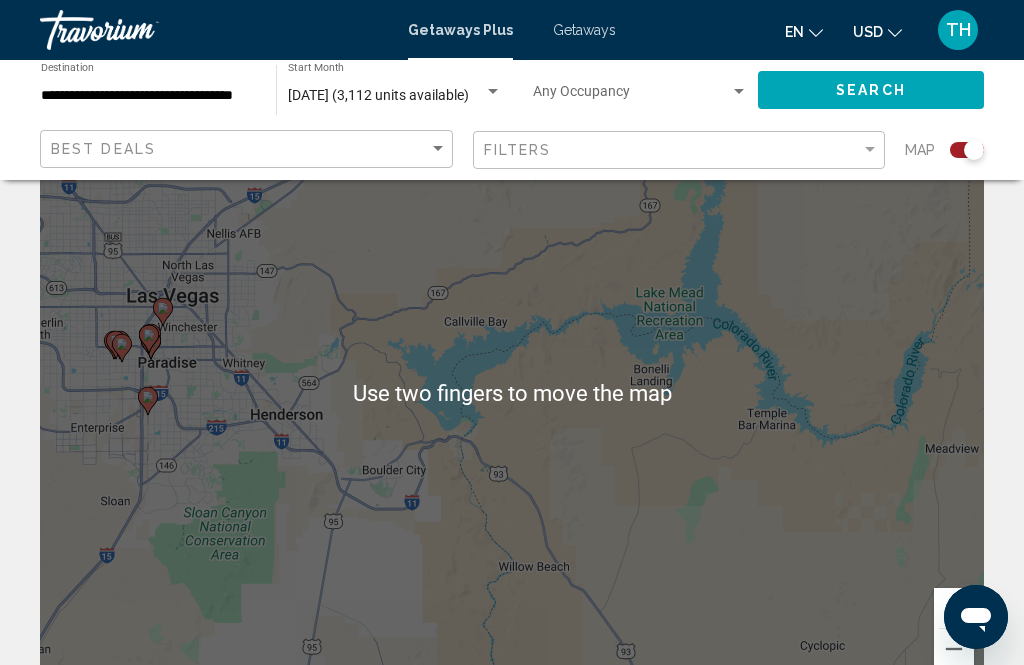 scroll, scrollTop: 114, scrollLeft: 0, axis: vertical 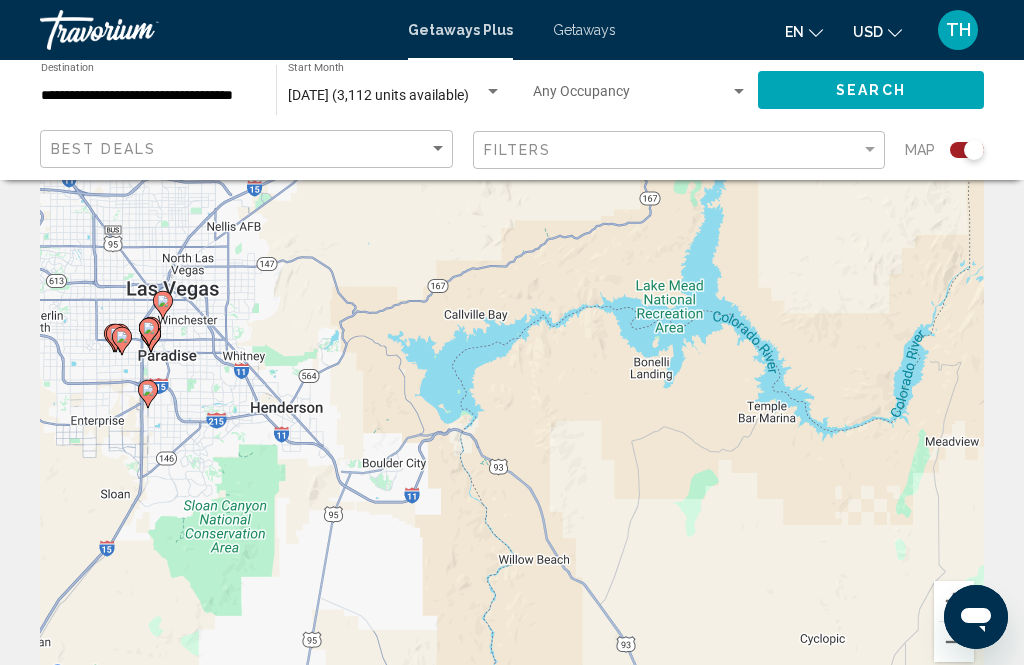 click on "To navigate, press the arrow keys. To activate drag with keyboard, press Alt + Enter. Once in keyboard drag state, use the arrow keys to move the marker. To complete the drag, press the Enter key. To cancel, press Escape." at bounding box center (512, 386) 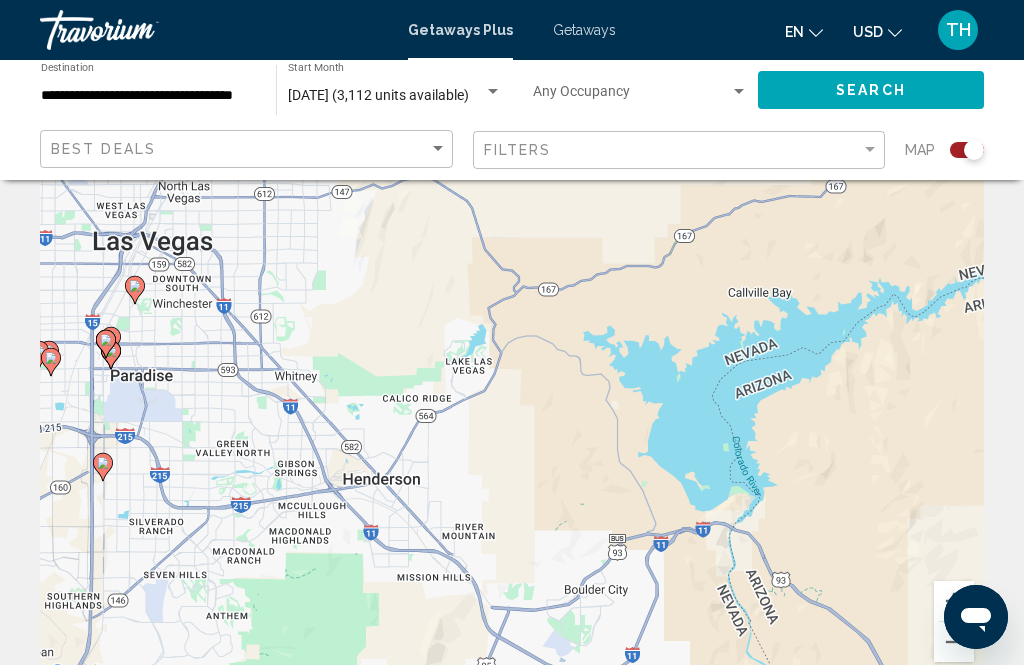 click on "To navigate, press the arrow keys. To activate drag with keyboard, press Alt + Enter. Once in keyboard drag state, use the arrow keys to move the marker. To complete the drag, press the Enter key. To cancel, press Escape." at bounding box center [512, 386] 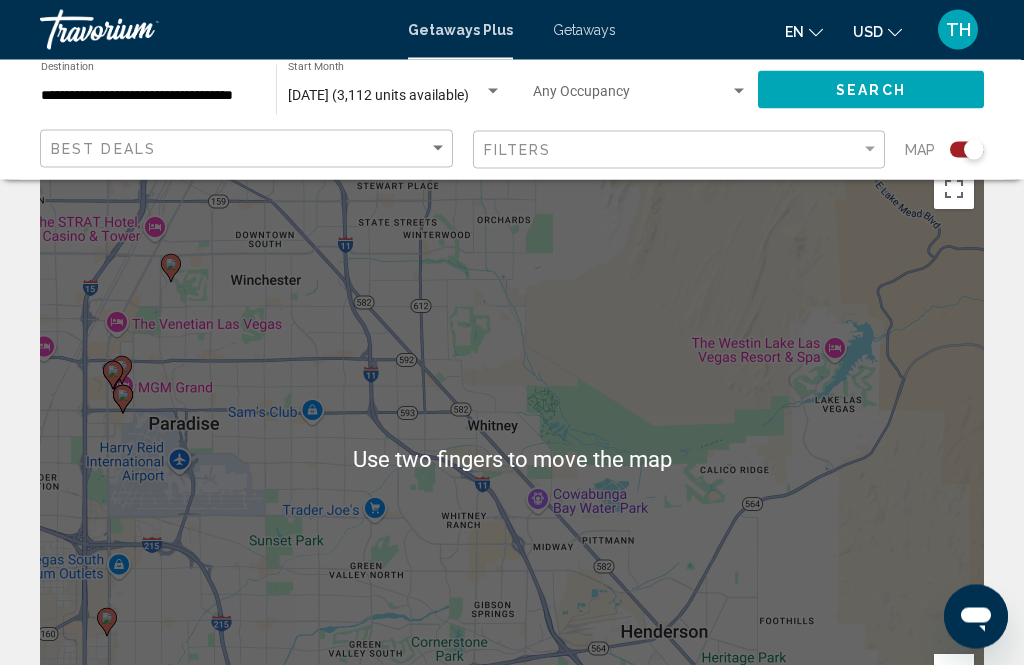 scroll, scrollTop: 26, scrollLeft: 0, axis: vertical 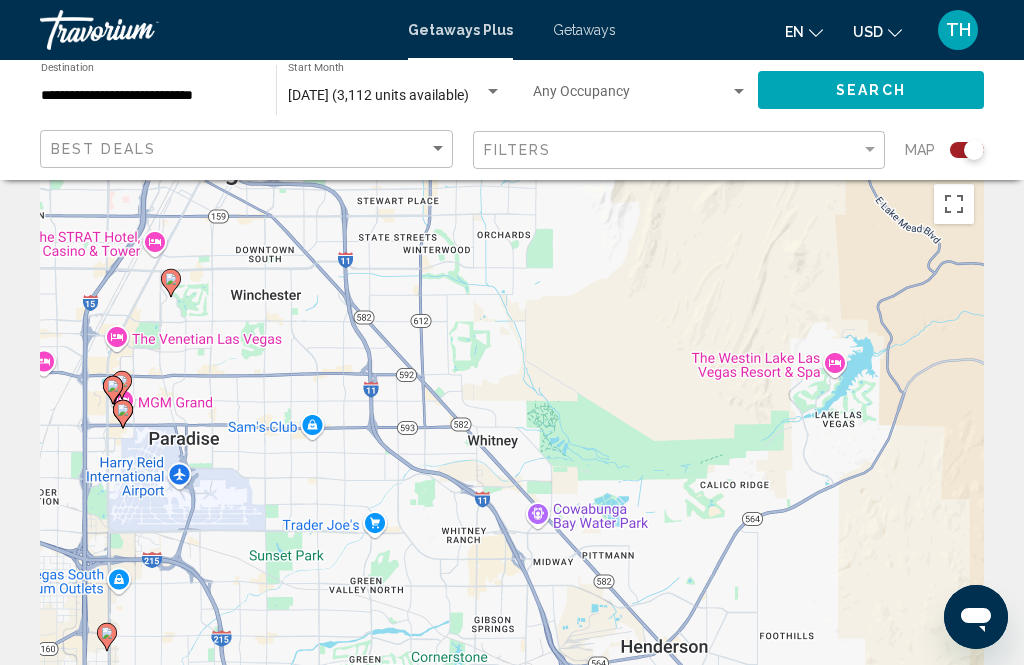 click at bounding box center [171, 283] 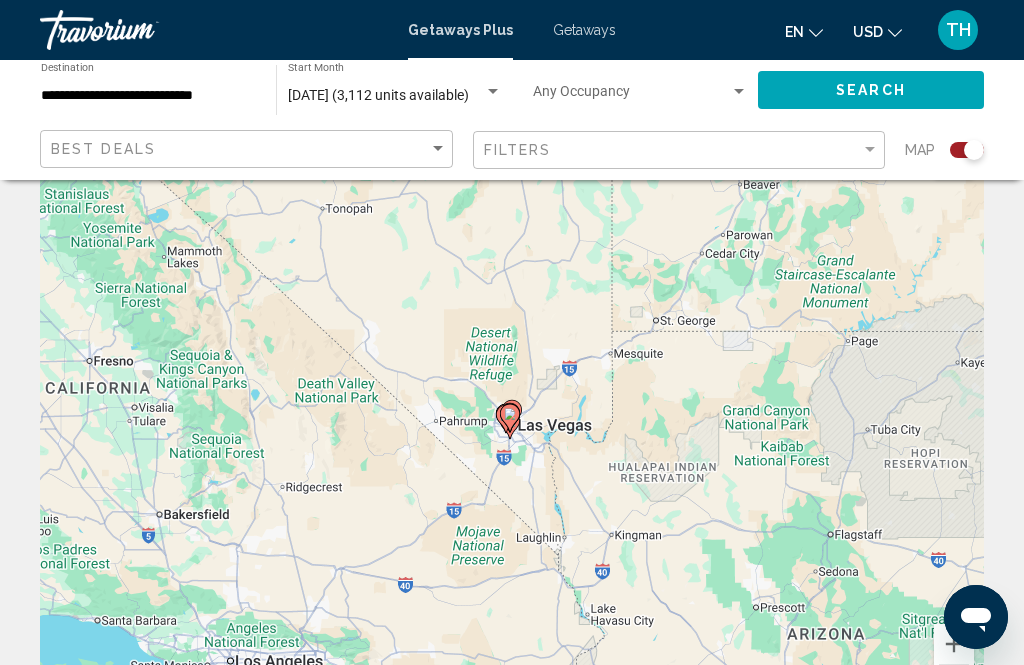 type on "**********" 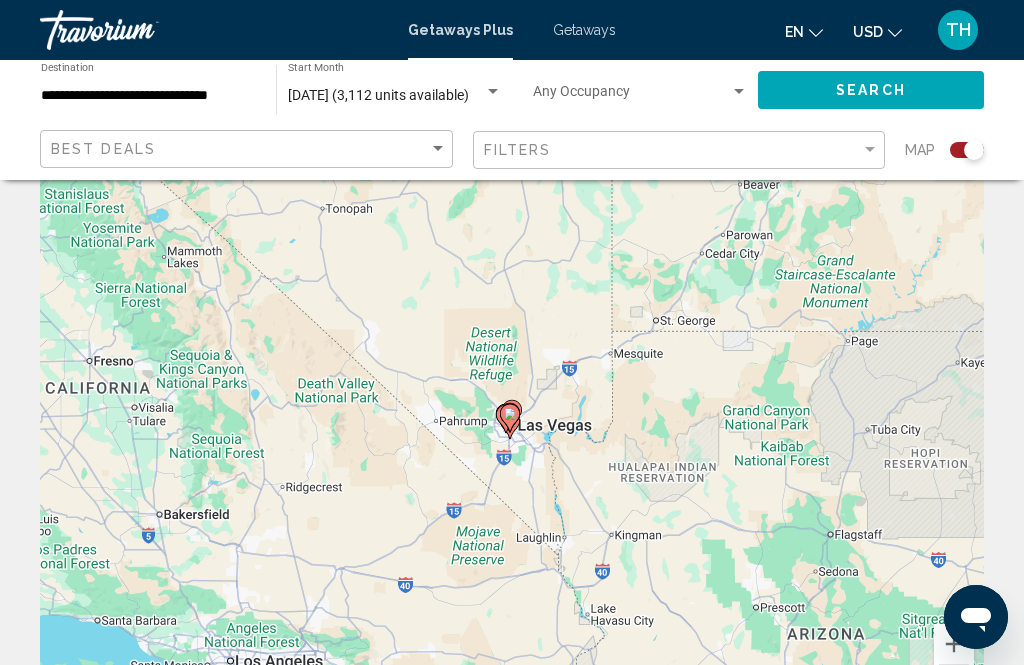 click 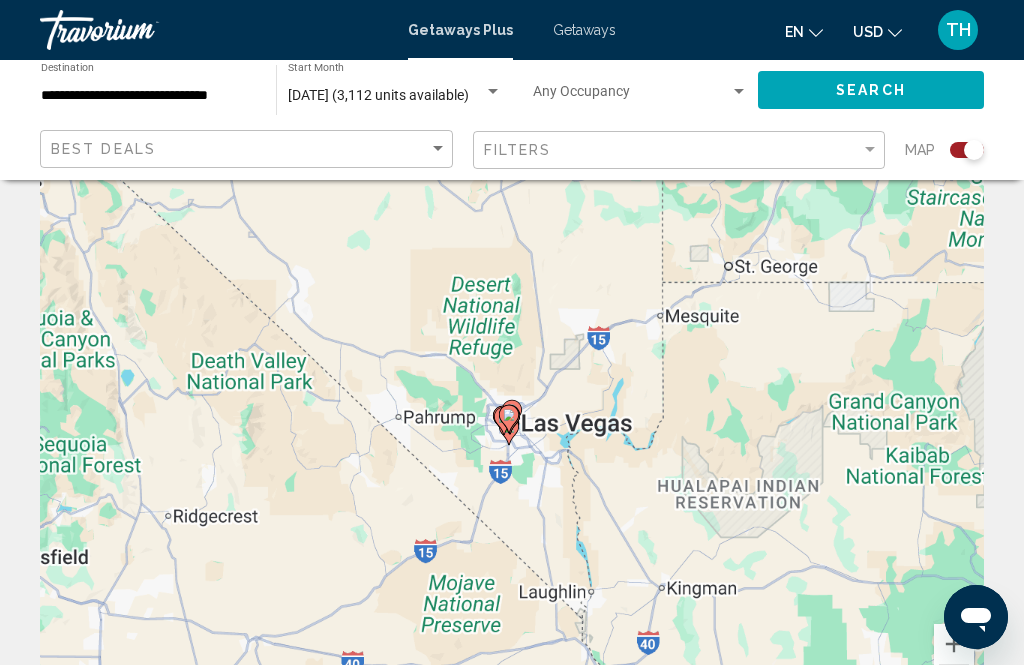 click at bounding box center (512, 414) 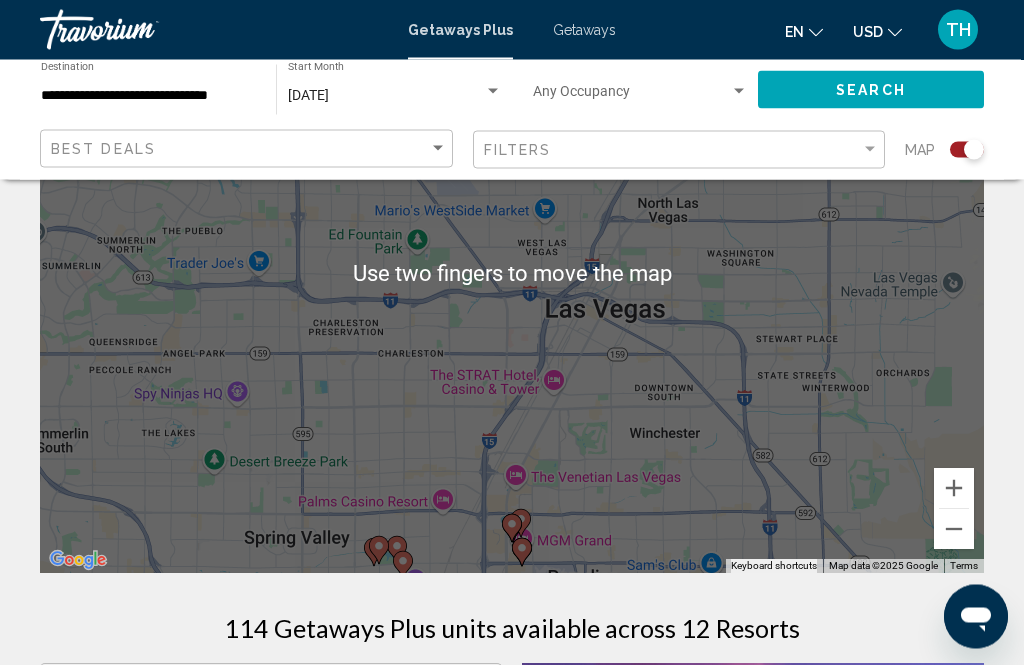 scroll, scrollTop: 232, scrollLeft: 0, axis: vertical 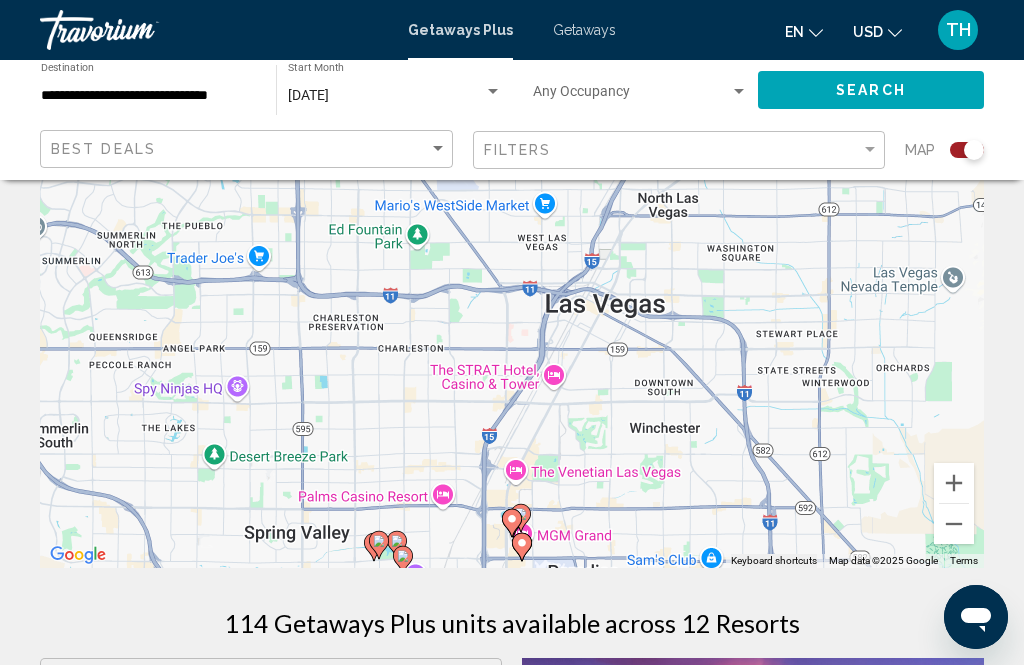 click on "To navigate, press the arrow keys. To activate drag with keyboard, press Alt + Enter. Once in keyboard drag state, use the arrow keys to move the marker. To complete the drag, press the Enter key. To cancel, press Escape." at bounding box center (512, 268) 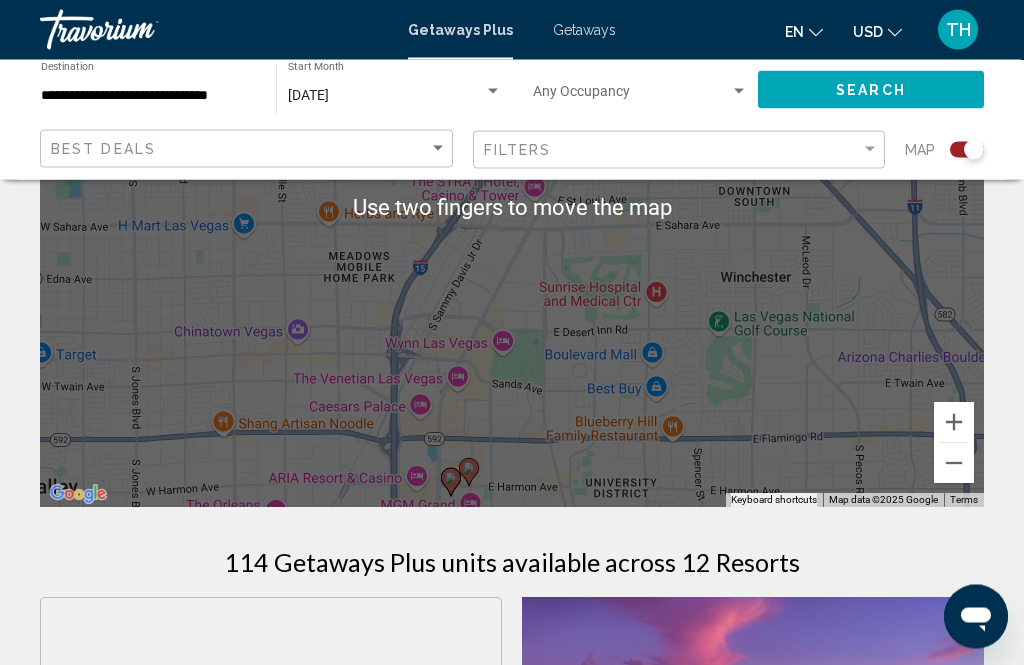 scroll, scrollTop: 295, scrollLeft: 0, axis: vertical 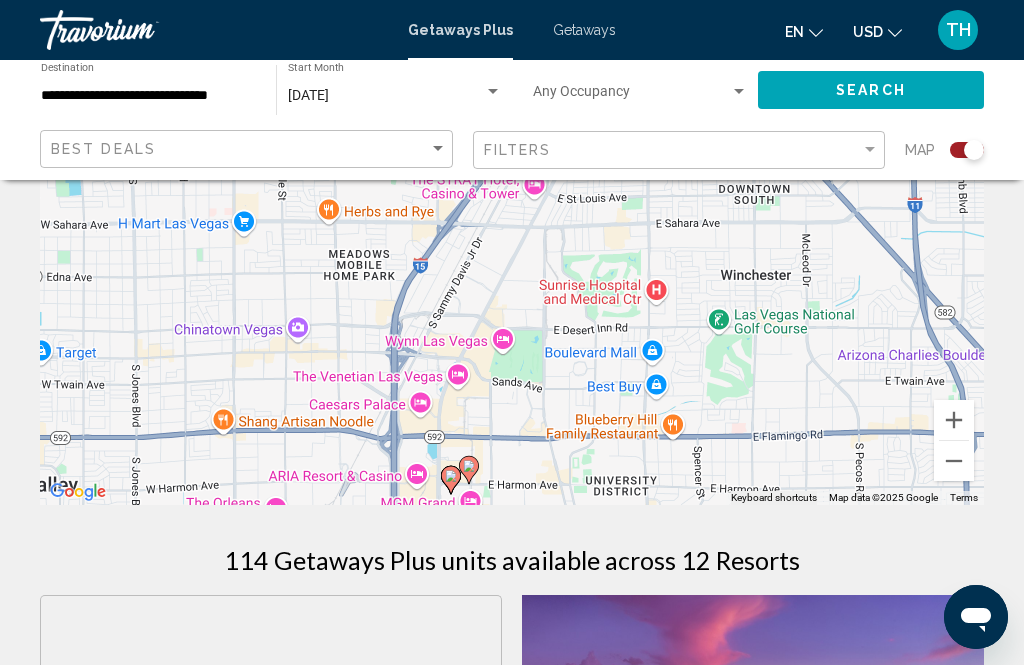 click at bounding box center (954, 461) 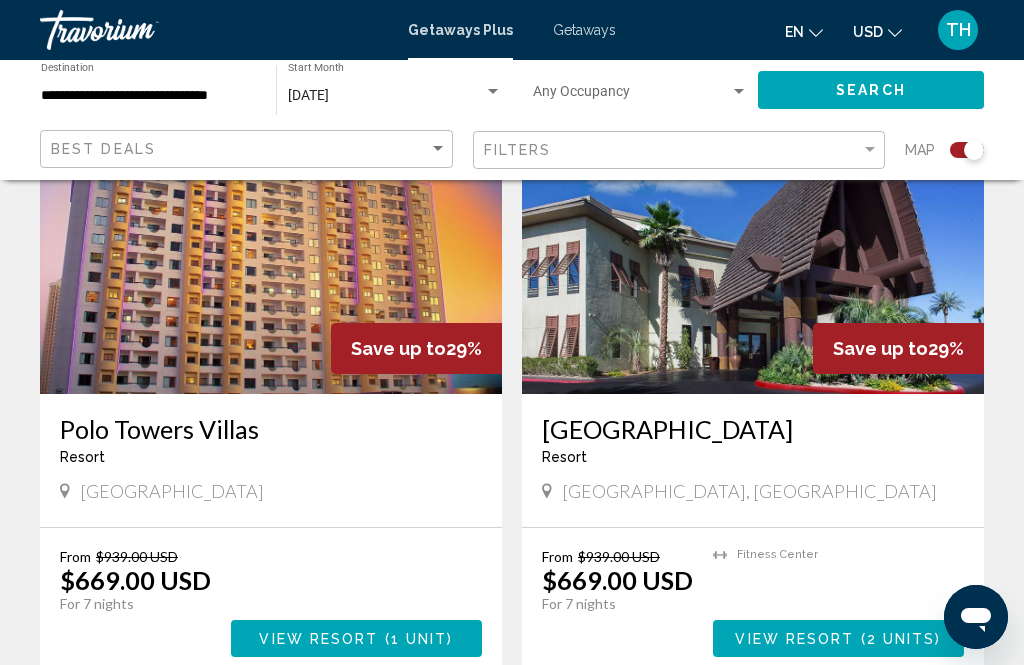 scroll, scrollTop: 4296, scrollLeft: 0, axis: vertical 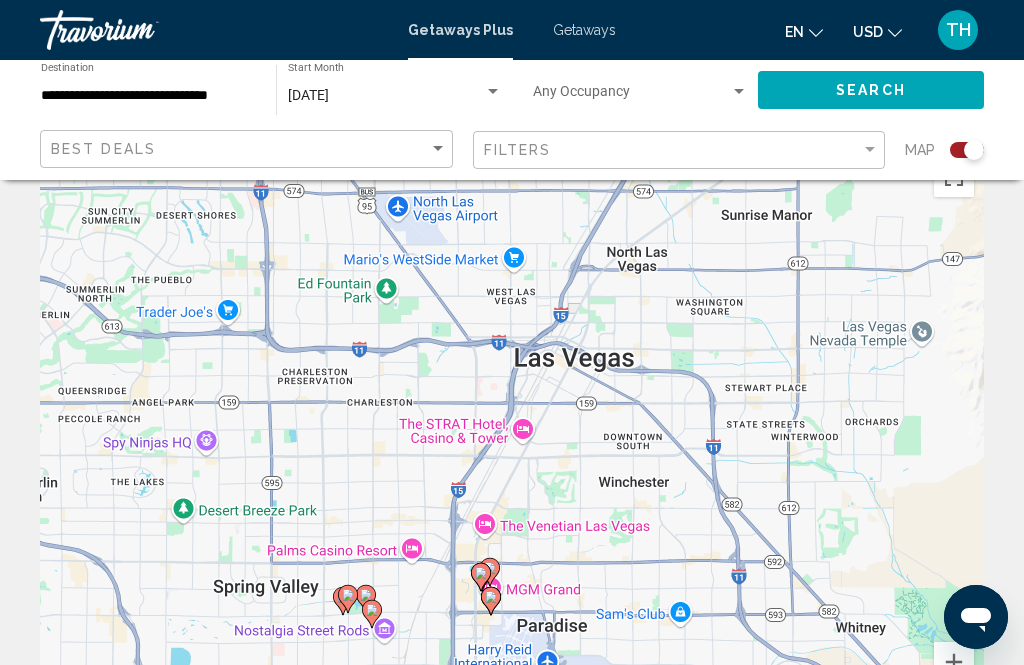 click 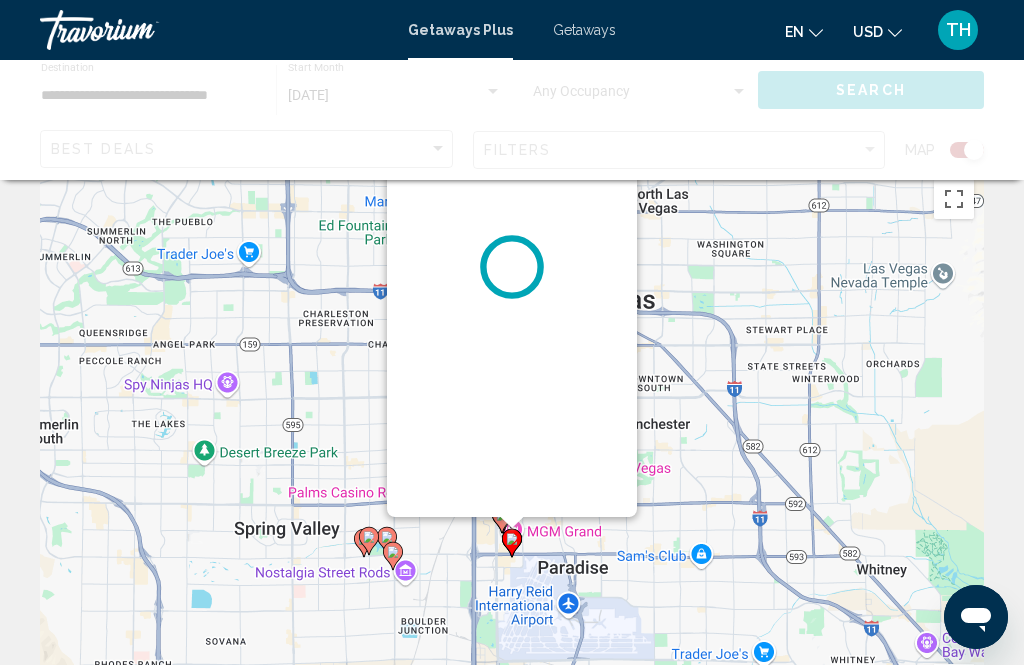 scroll, scrollTop: 0, scrollLeft: 0, axis: both 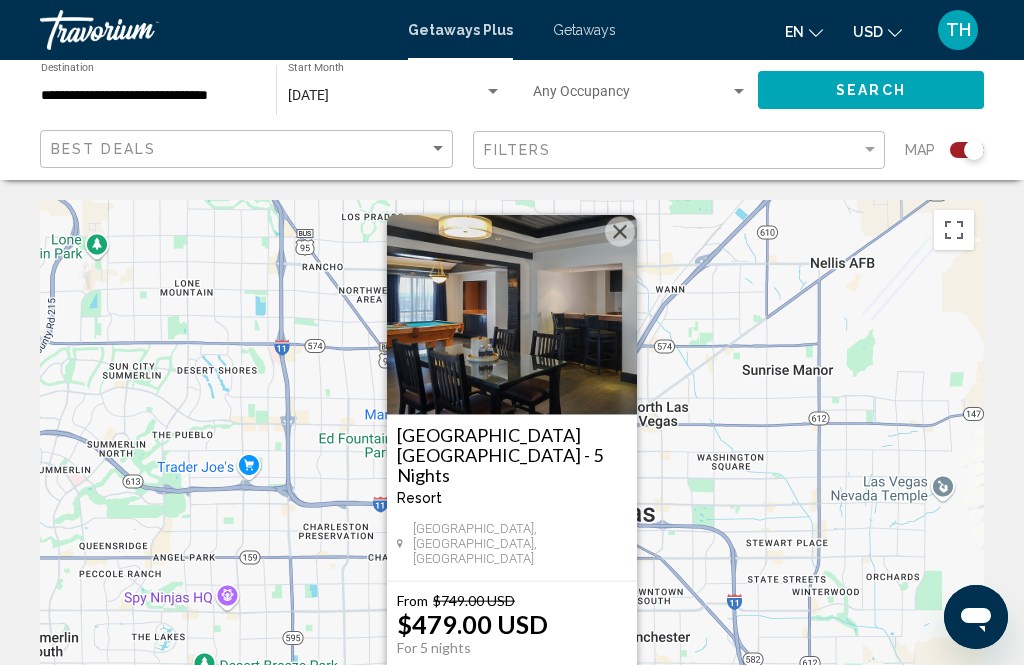 click at bounding box center [620, 232] 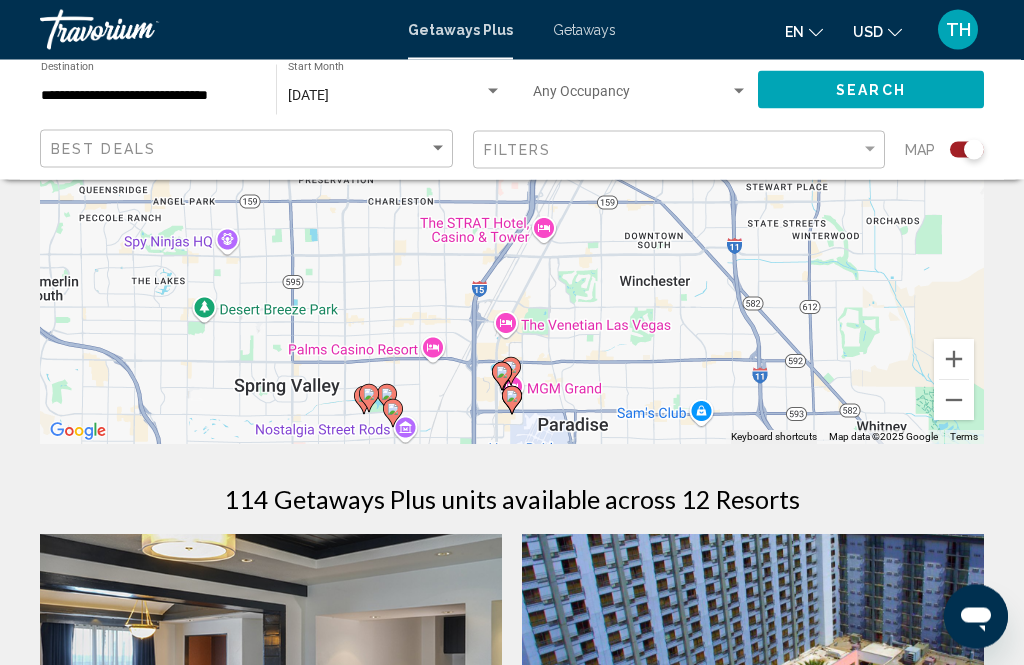 scroll, scrollTop: 356, scrollLeft: 0, axis: vertical 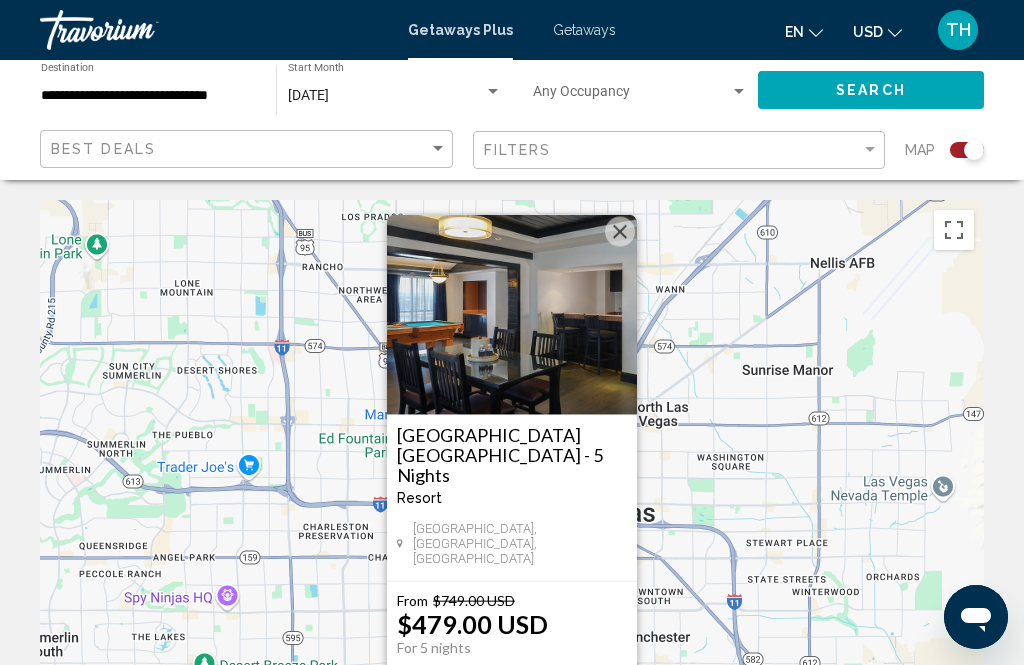 click at bounding box center (620, 232) 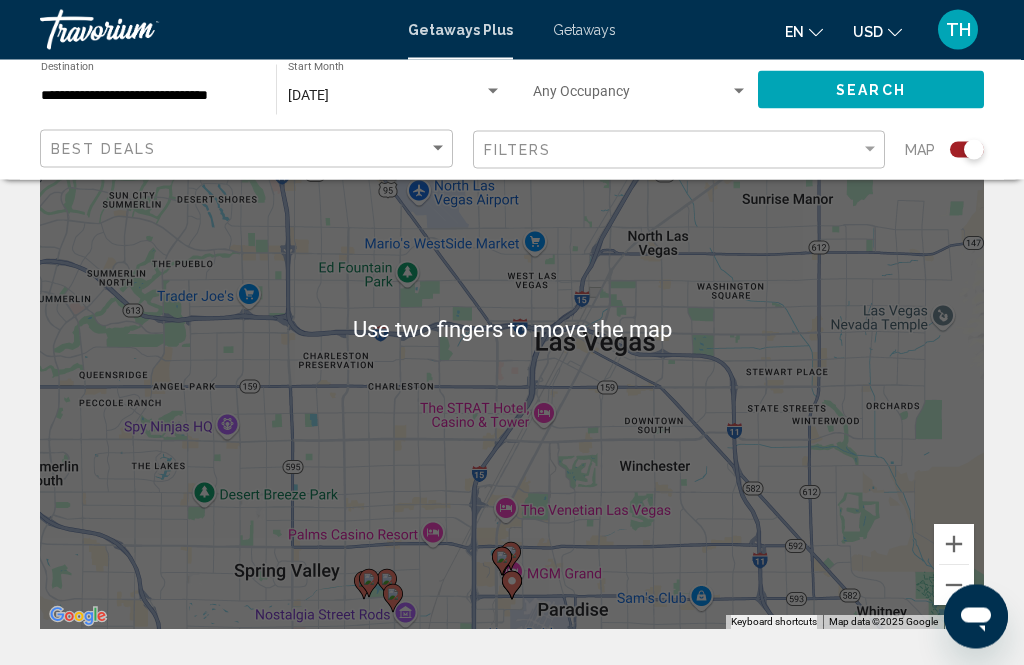 scroll, scrollTop: 195, scrollLeft: 0, axis: vertical 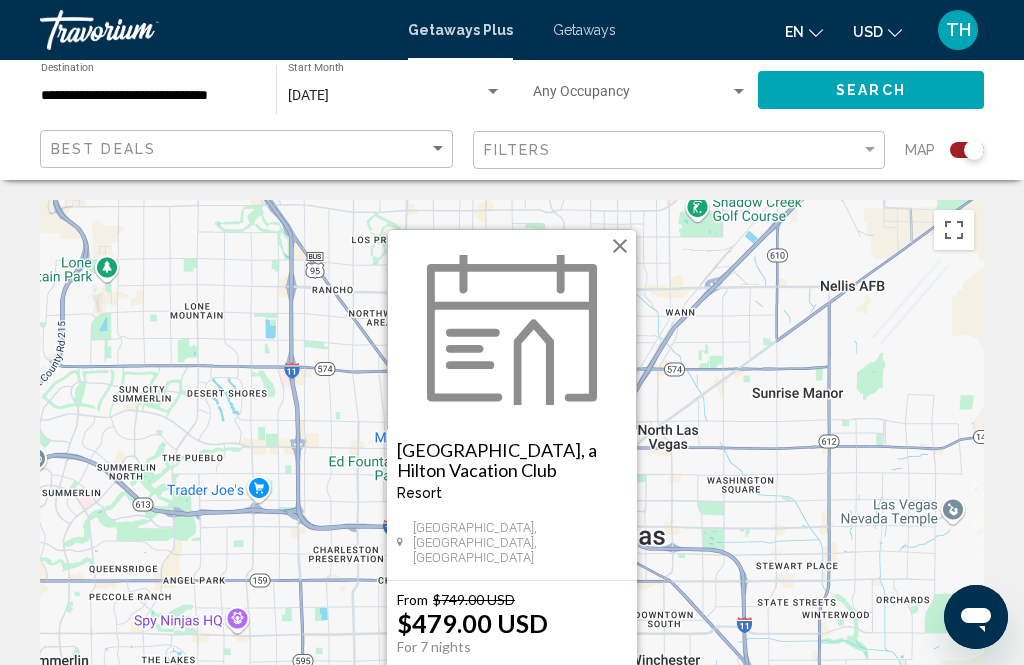 click at bounding box center (620, 246) 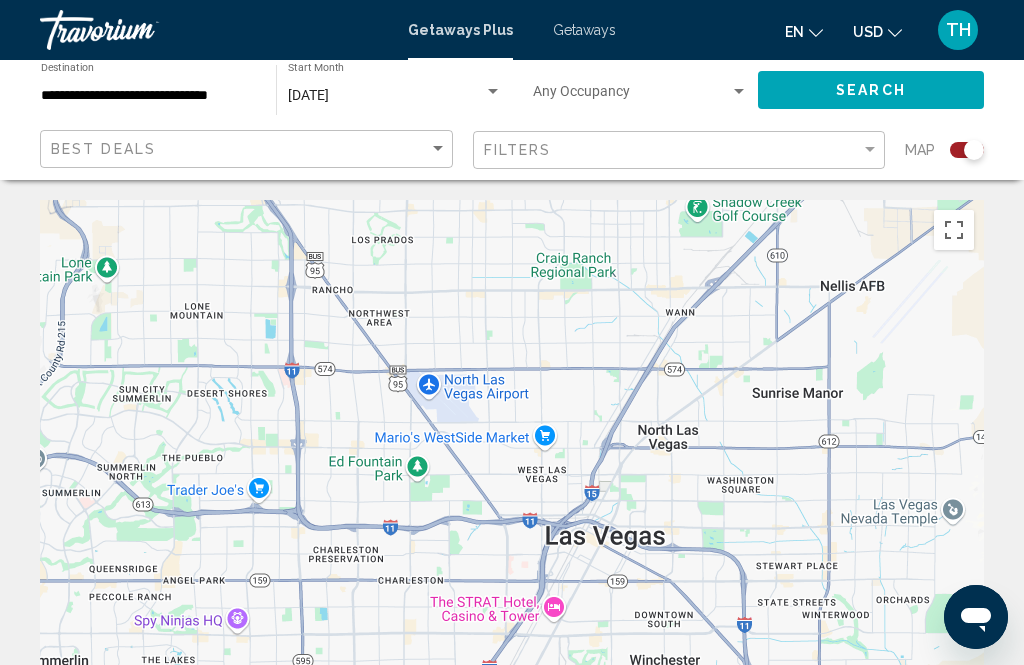 click on "Getaways" at bounding box center (584, 30) 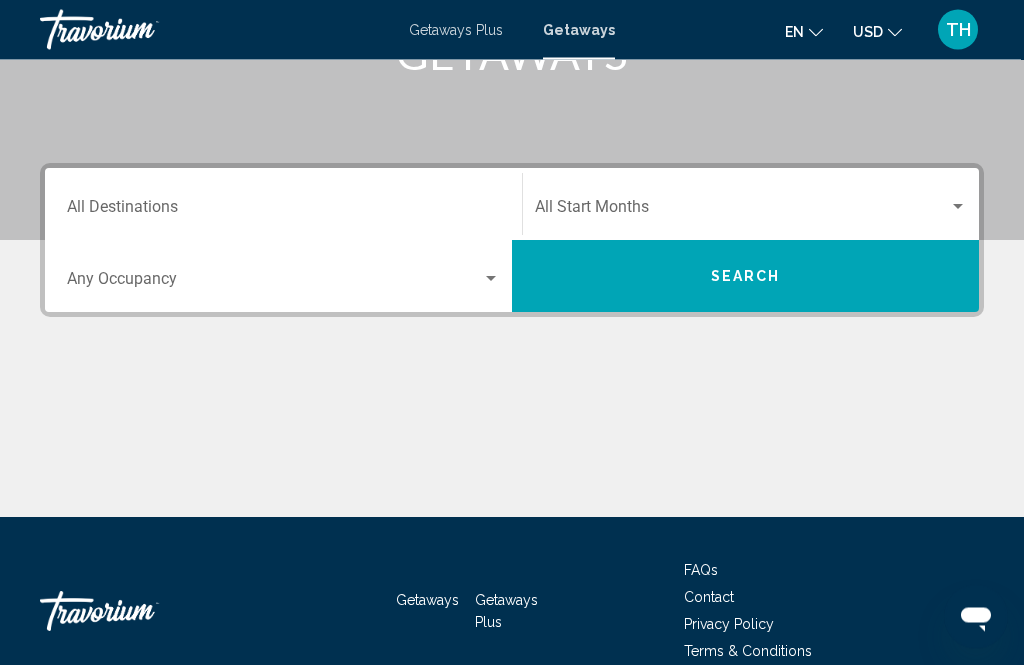 scroll, scrollTop: 357, scrollLeft: 0, axis: vertical 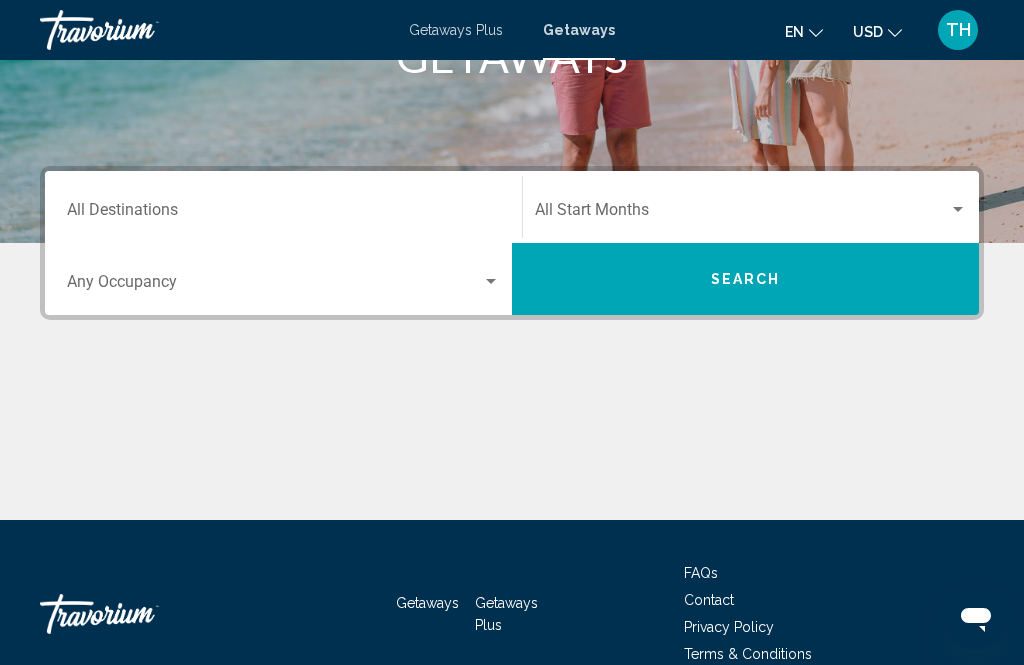 click on "Destination All Destinations" at bounding box center [283, 214] 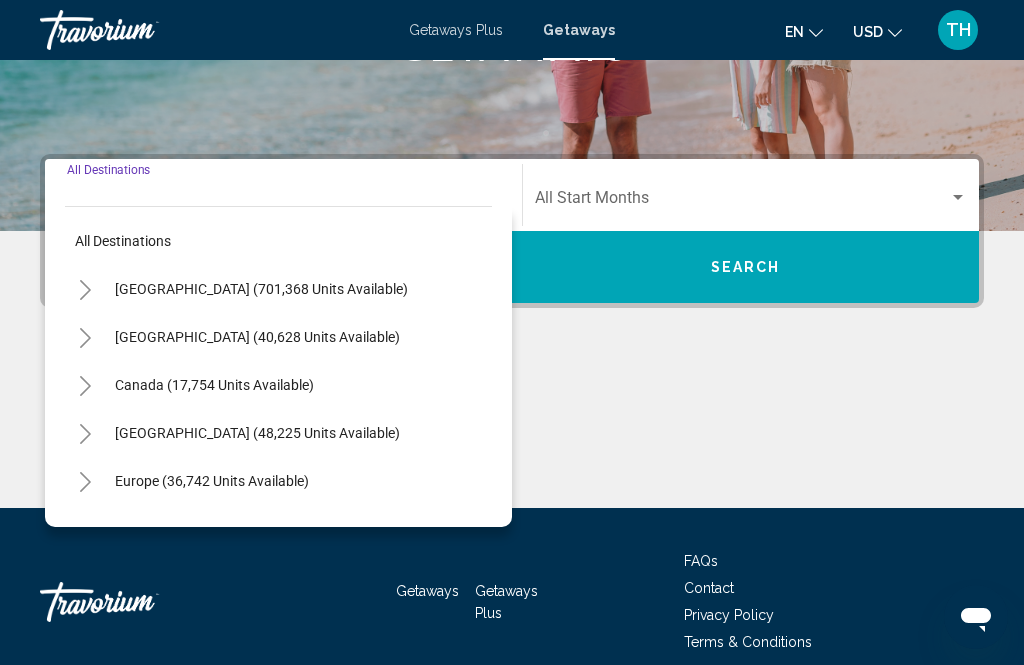scroll, scrollTop: 393, scrollLeft: 0, axis: vertical 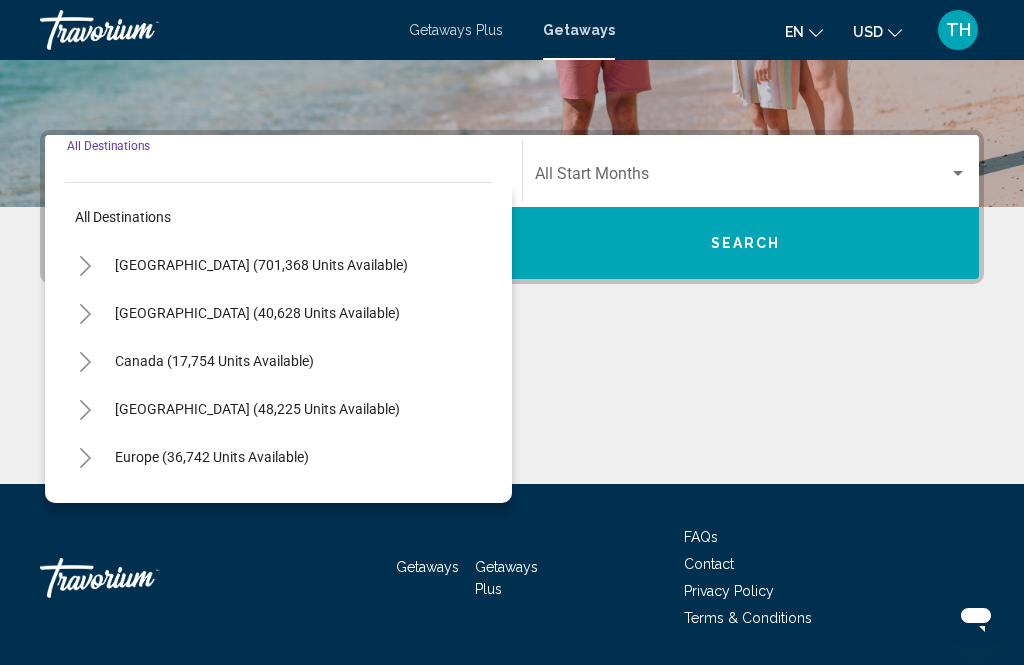click on "[GEOGRAPHIC_DATA] (701,368 units available)" at bounding box center [257, 313] 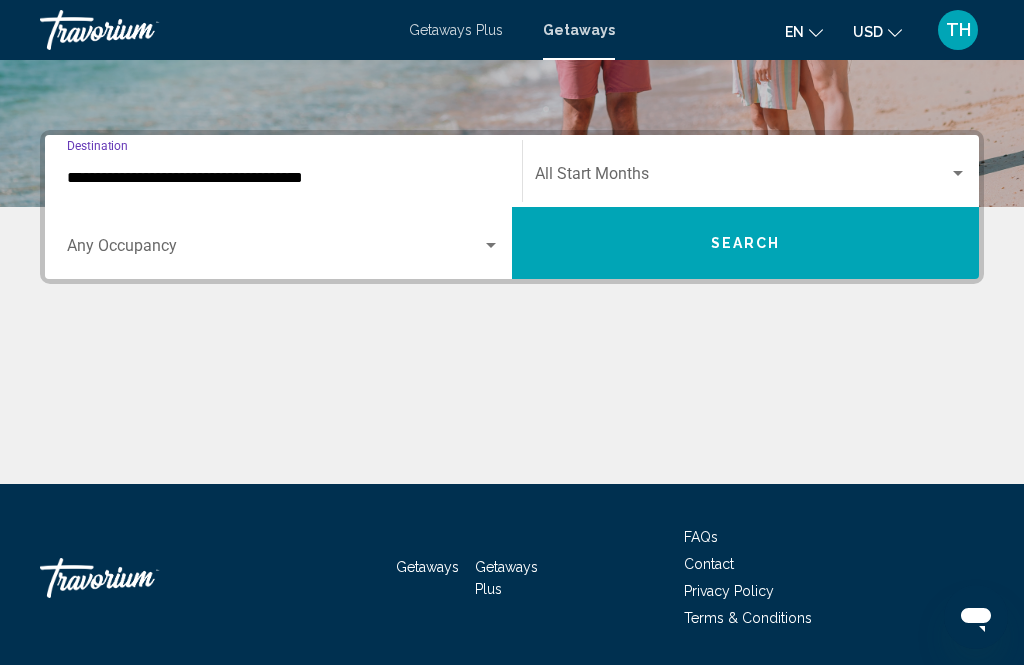 click at bounding box center (958, 174) 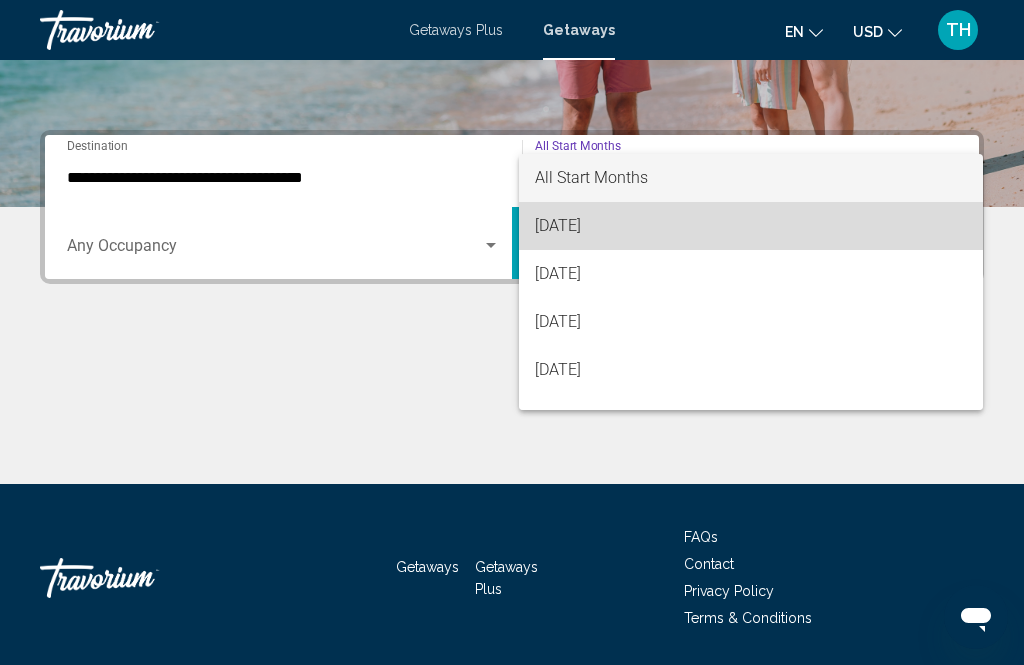 click on "[DATE]" at bounding box center [751, 226] 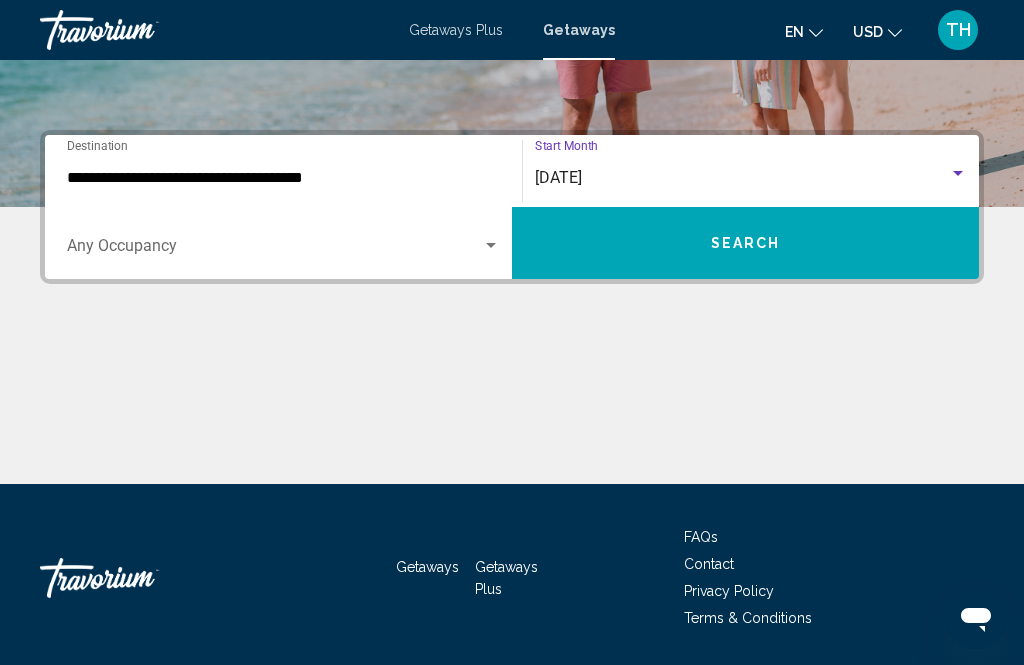 click on "Search" at bounding box center (745, 243) 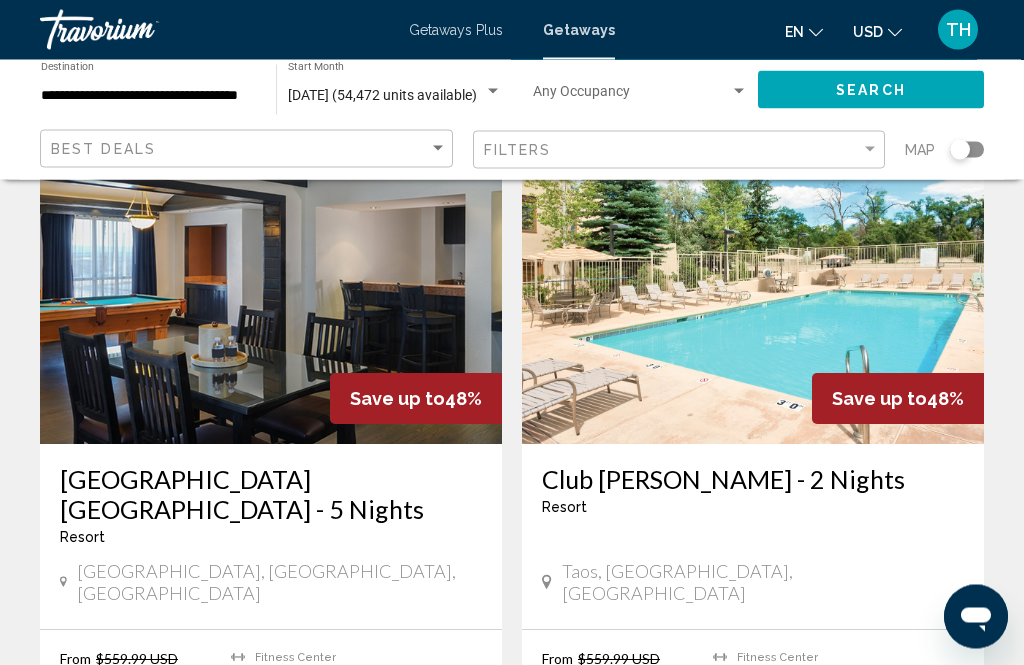 scroll, scrollTop: 2922, scrollLeft: 0, axis: vertical 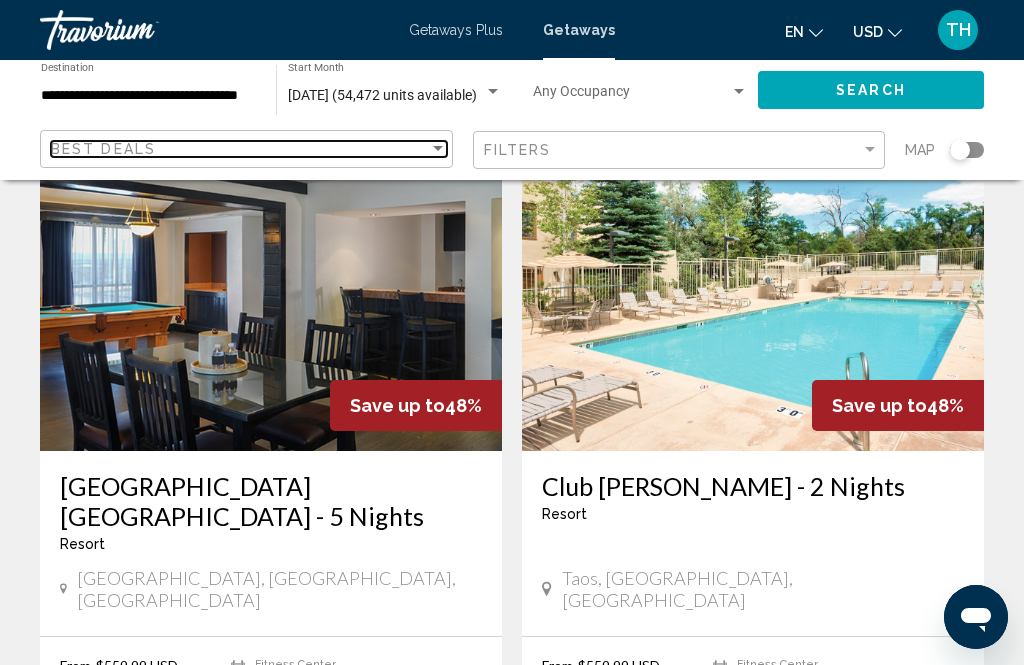 click at bounding box center [438, 148] 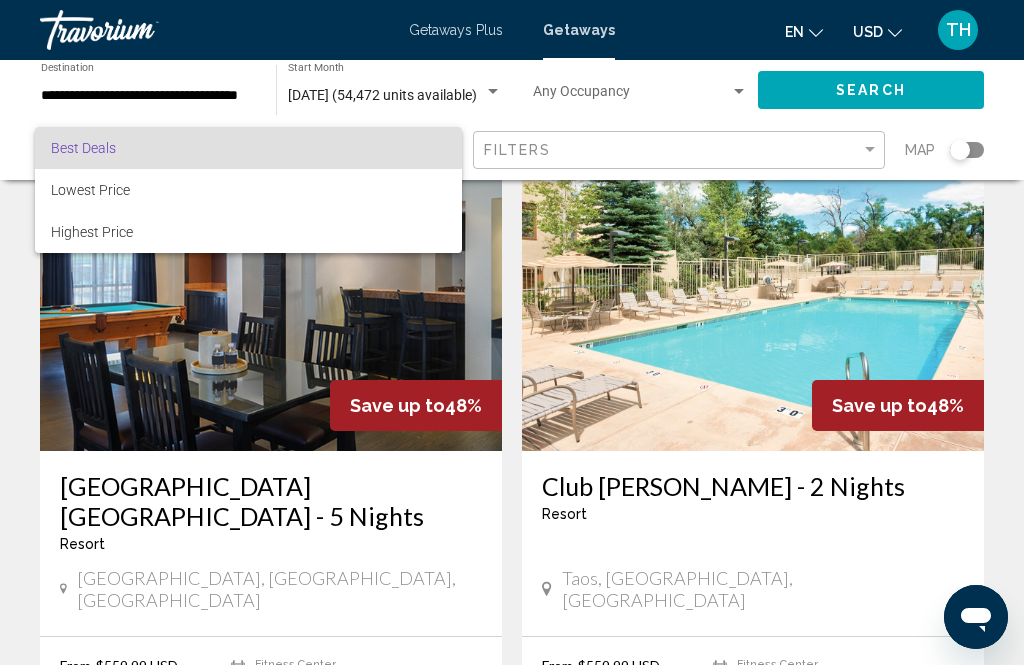 click at bounding box center (512, 332) 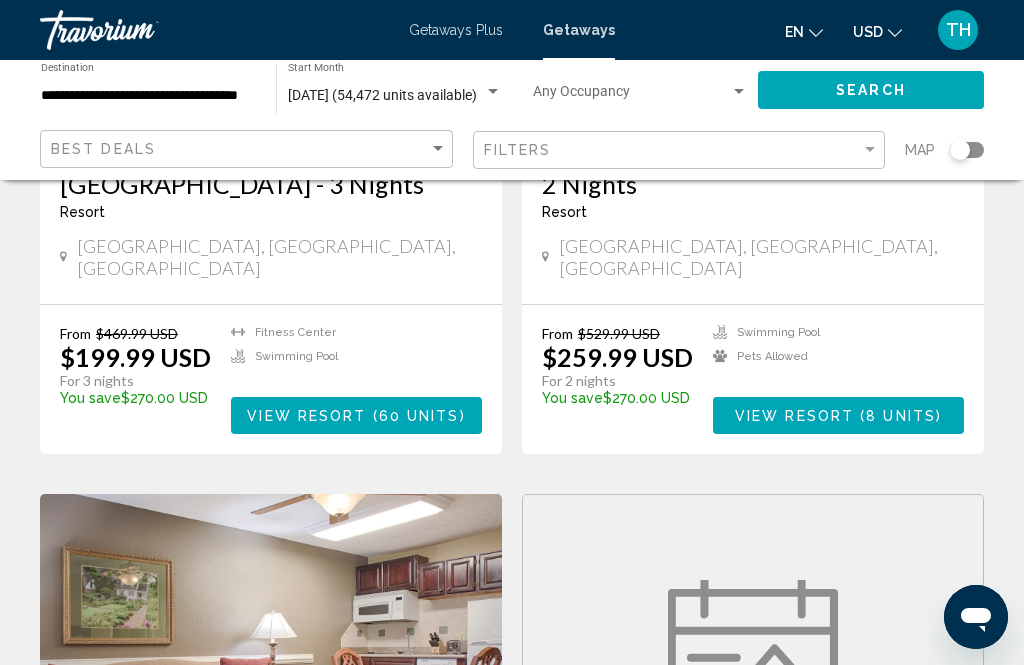 scroll, scrollTop: 469, scrollLeft: 0, axis: vertical 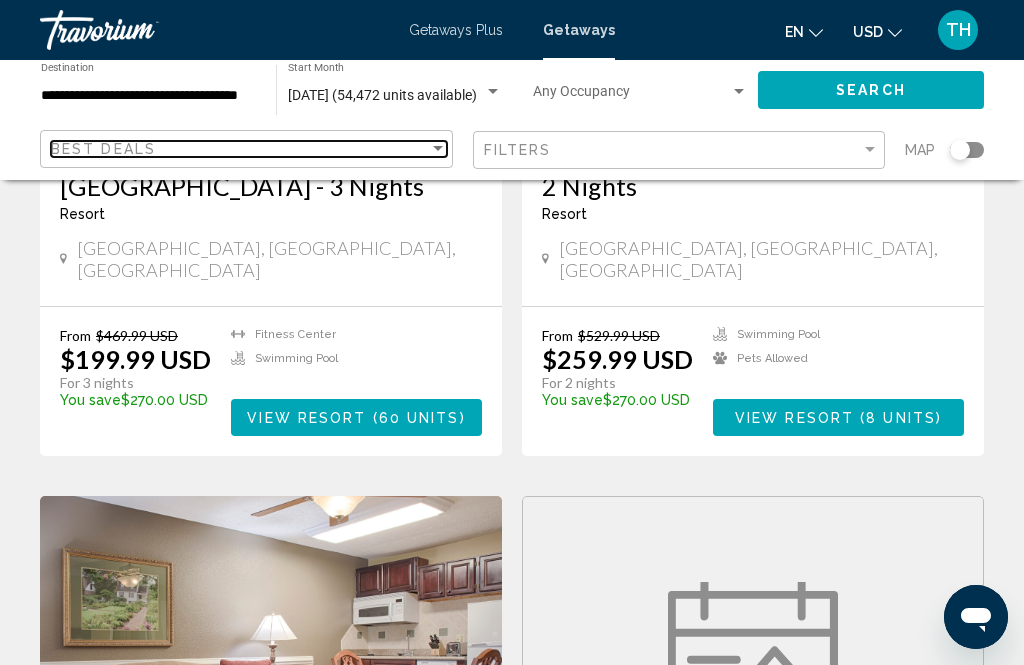 click on "Best Deals" at bounding box center [240, 149] 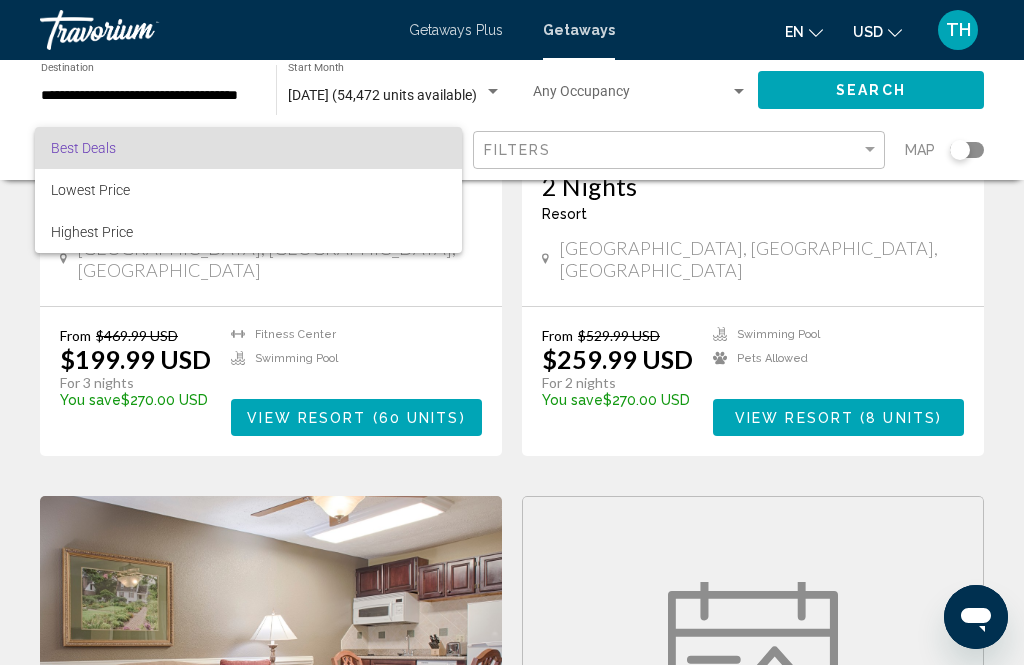 click at bounding box center (512, 332) 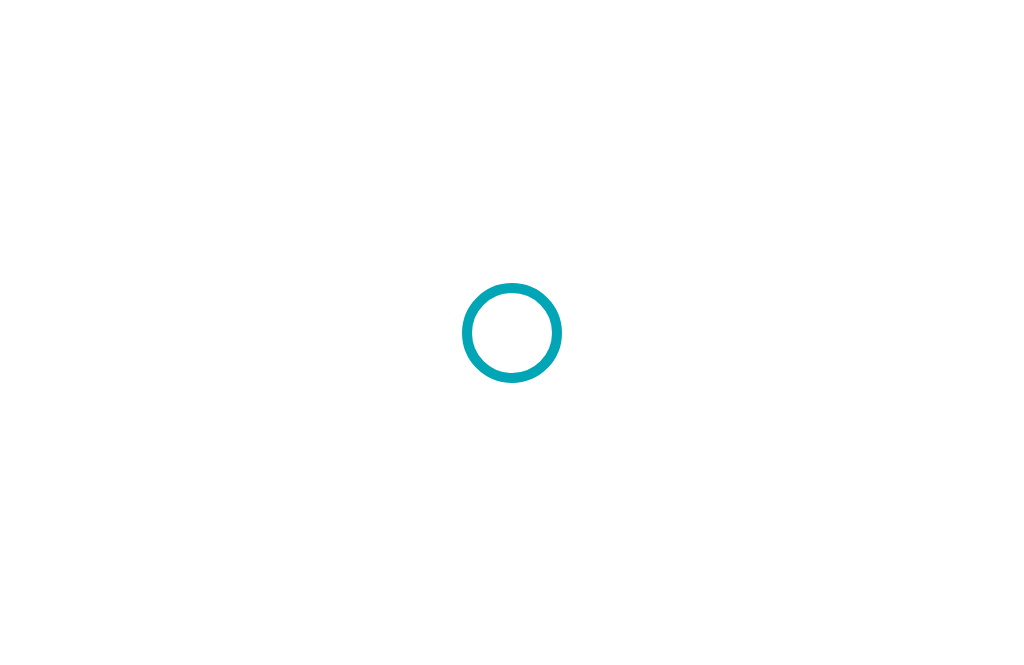 scroll, scrollTop: 0, scrollLeft: 0, axis: both 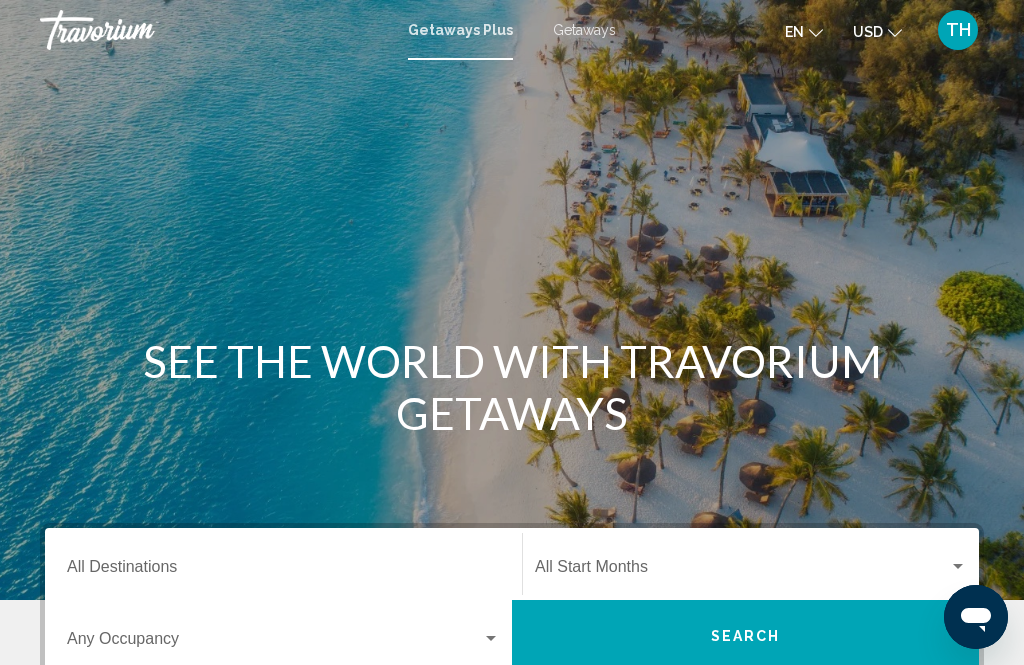 click on "Getaways" at bounding box center (584, 30) 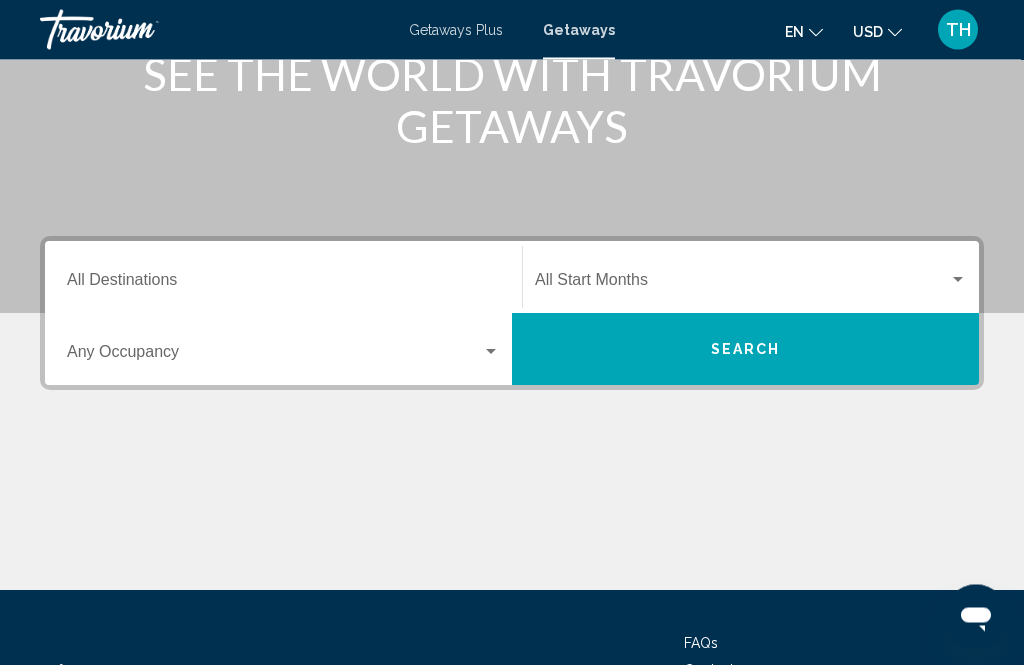 scroll, scrollTop: 288, scrollLeft: 0, axis: vertical 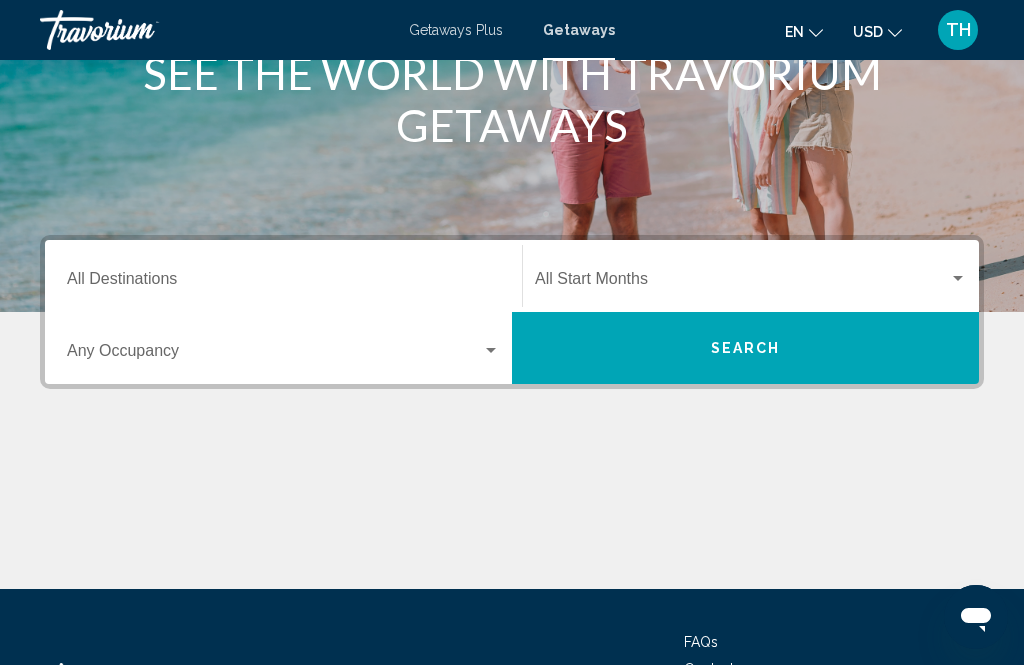 click on "Destination All Destinations" at bounding box center [283, 276] 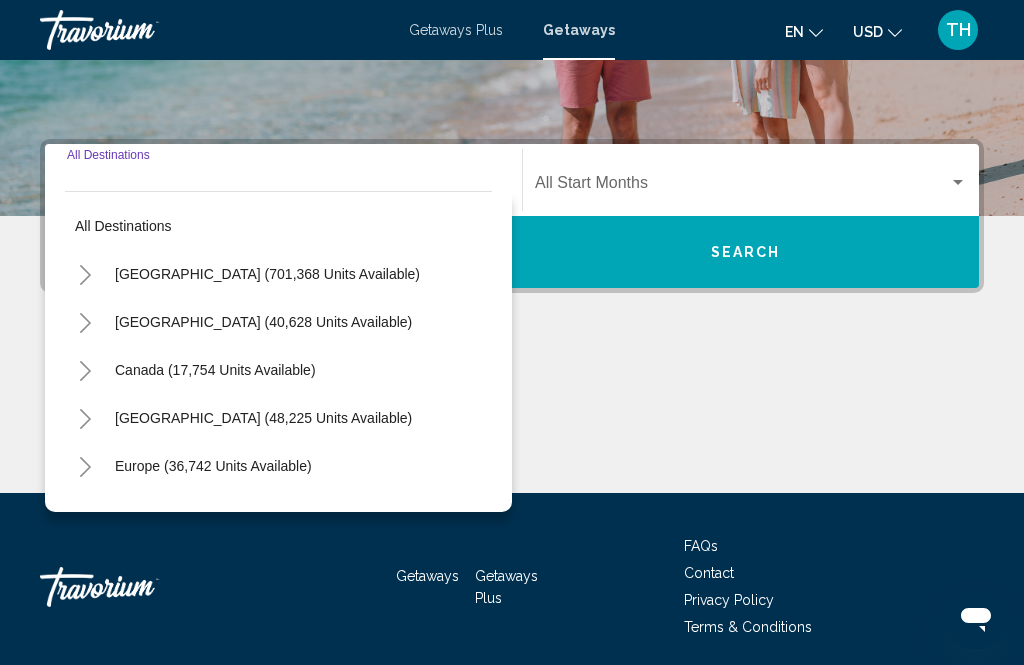 scroll, scrollTop: 393, scrollLeft: 0, axis: vertical 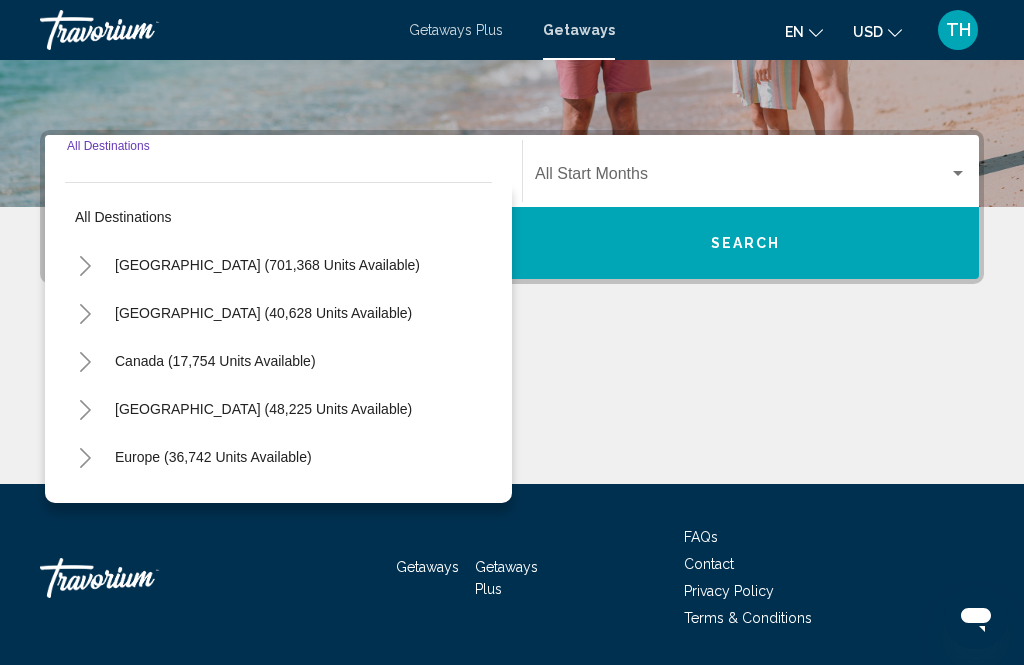 click on "[GEOGRAPHIC_DATA] (701,368 units available)" at bounding box center (263, 313) 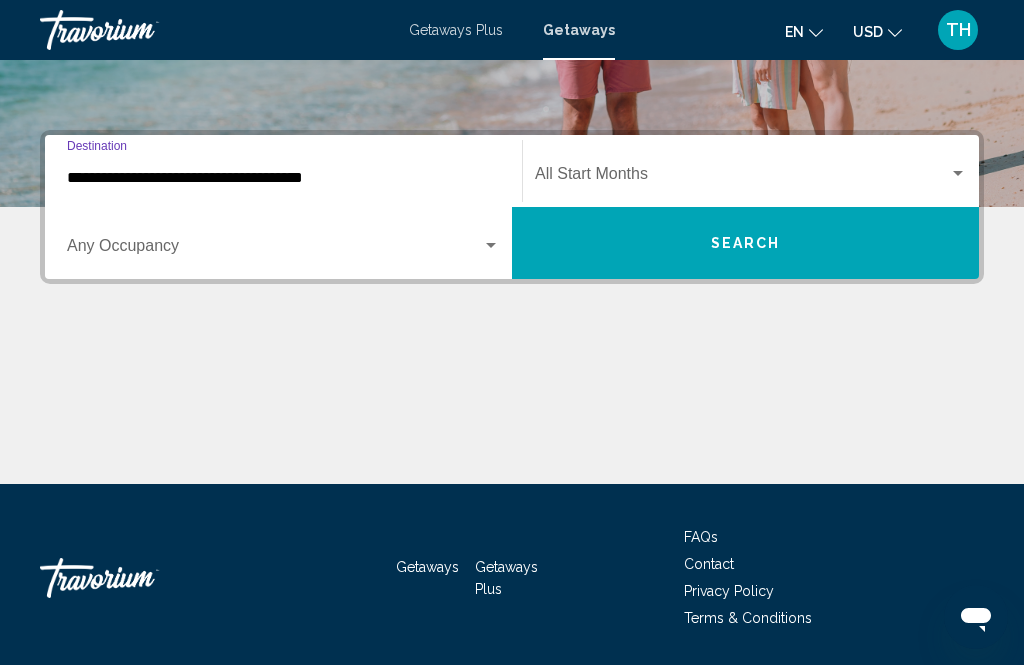 click at bounding box center [958, 174] 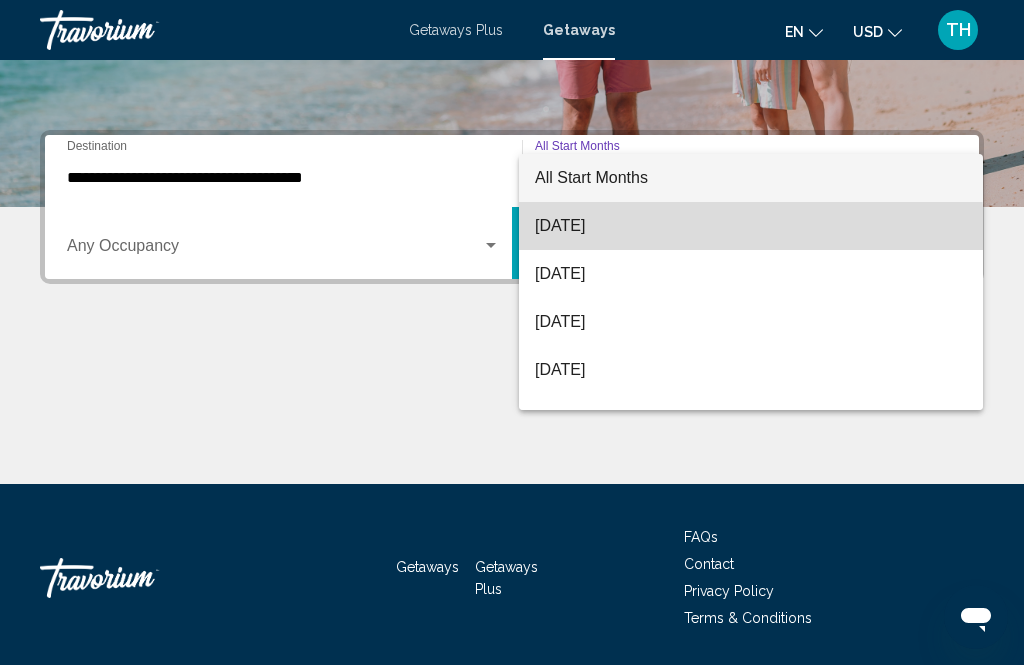 click on "[DATE]" at bounding box center [751, 226] 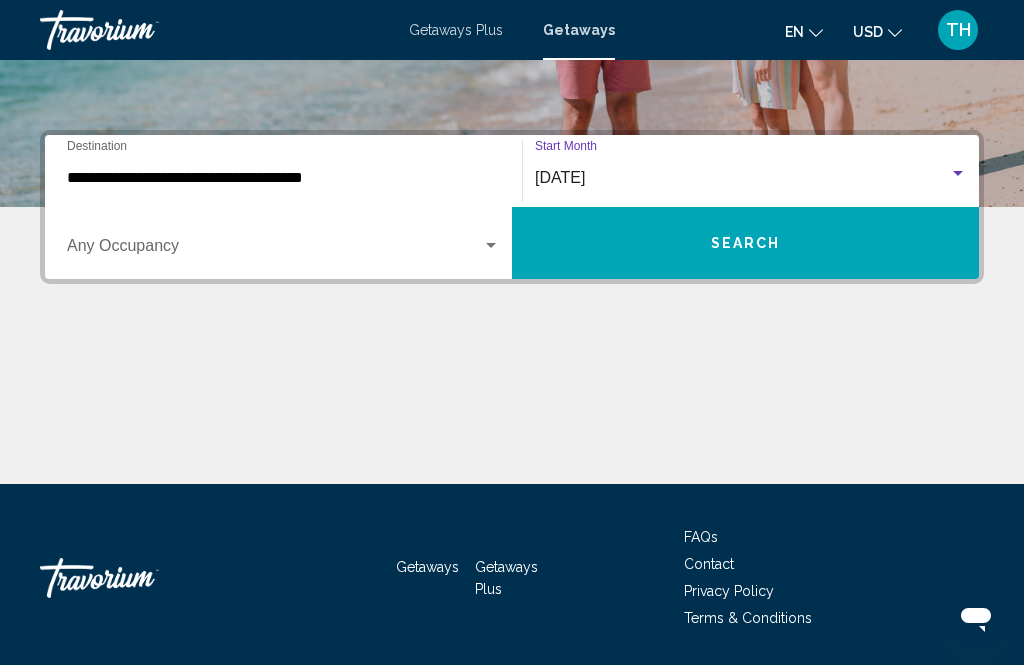 click on "Search" at bounding box center [746, 244] 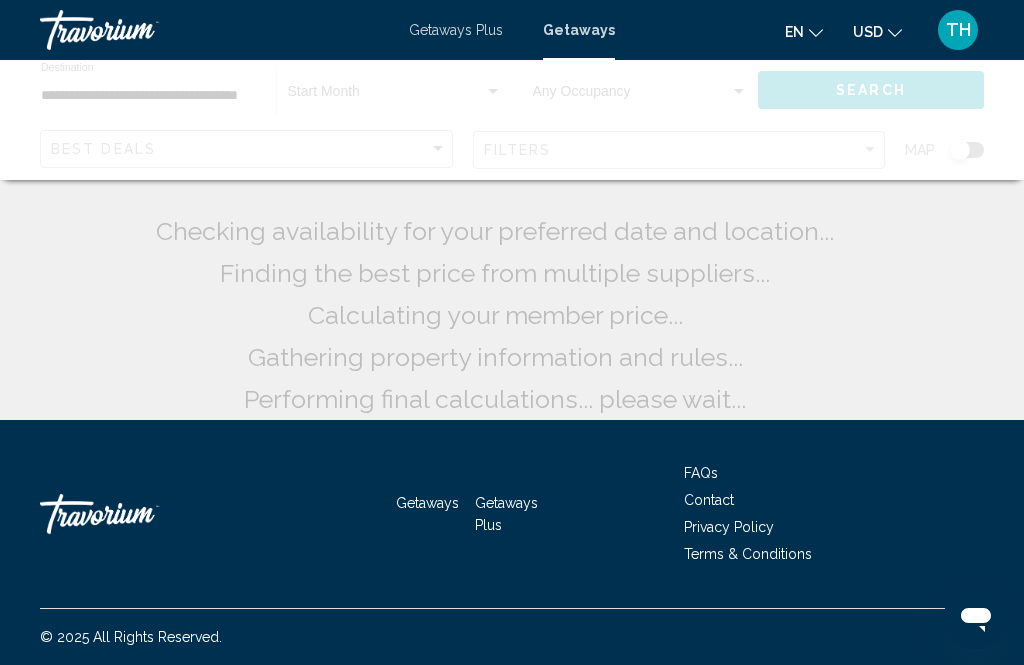 scroll, scrollTop: 0, scrollLeft: 0, axis: both 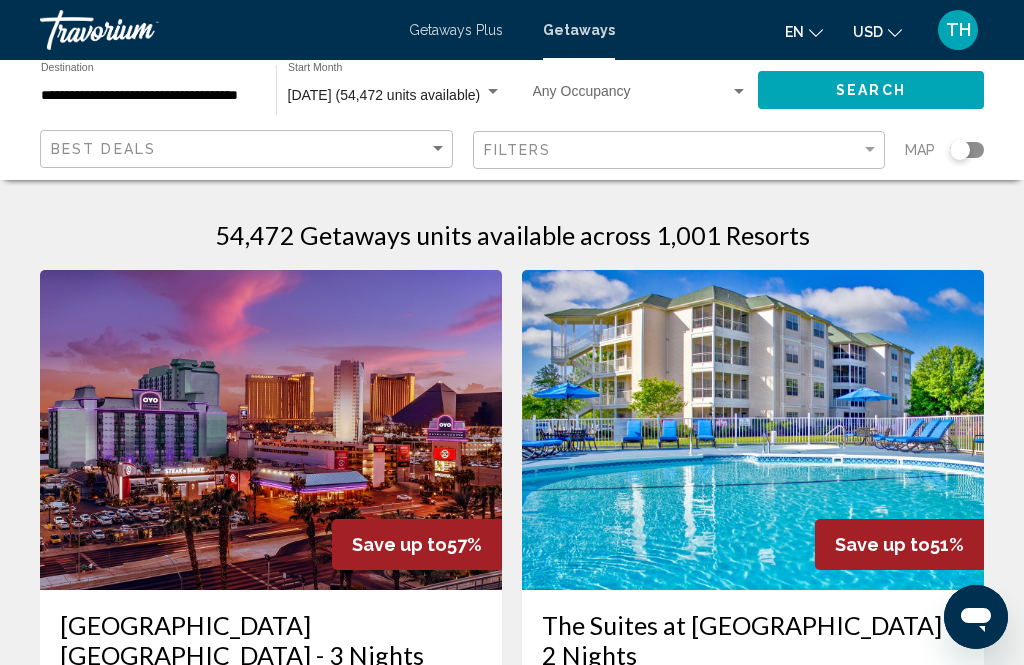click at bounding box center [753, 430] 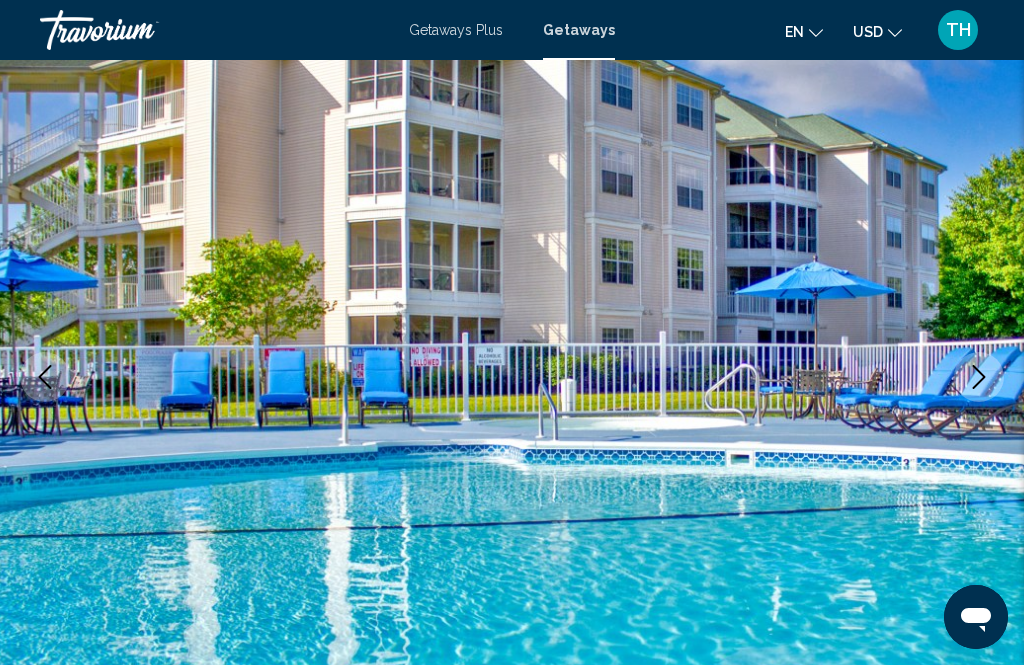 scroll, scrollTop: 156, scrollLeft: 0, axis: vertical 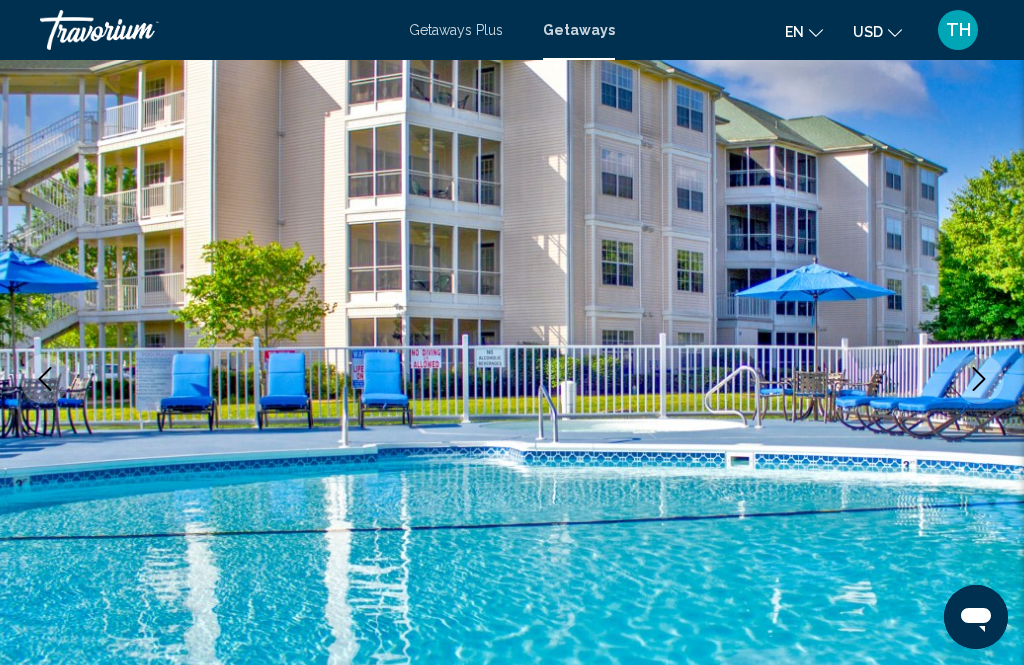 click on "Getaways Plus" at bounding box center [456, 30] 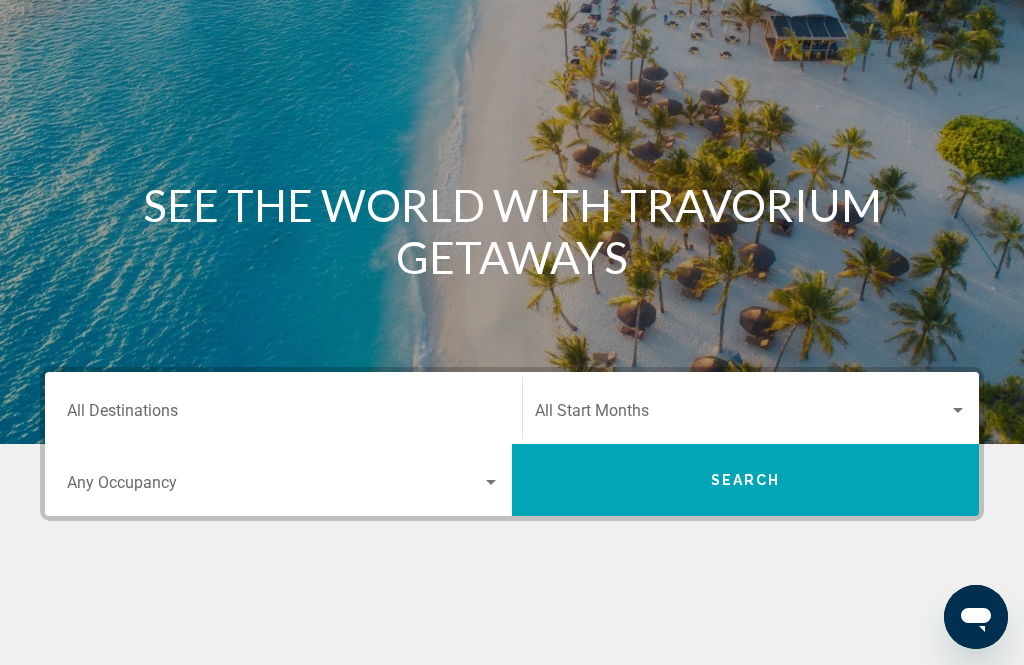 scroll, scrollTop: 0, scrollLeft: 0, axis: both 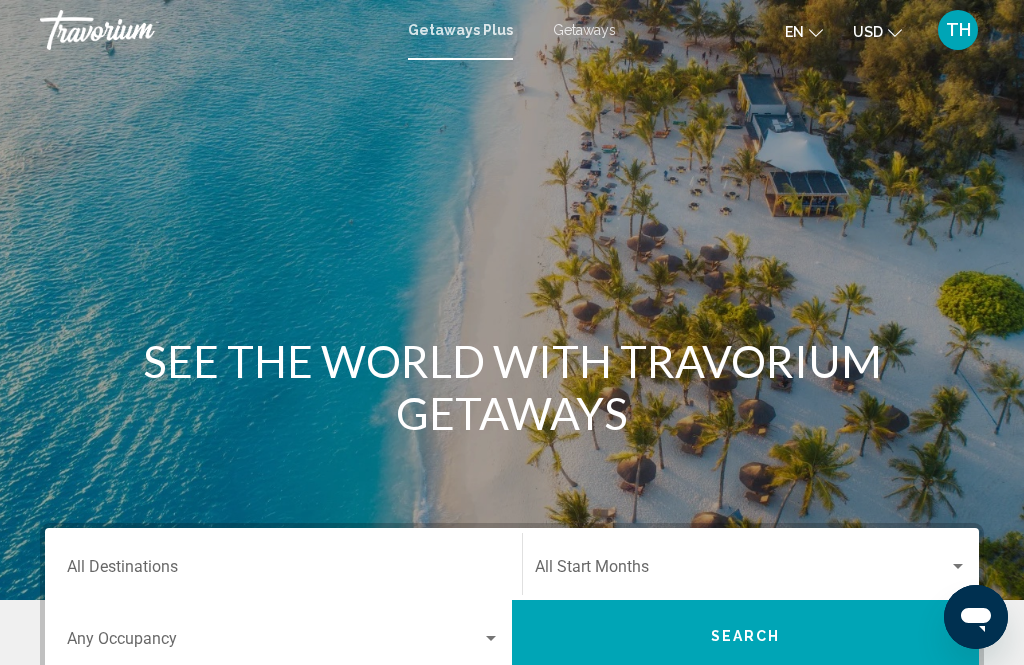 click on "Getaways" at bounding box center [584, 30] 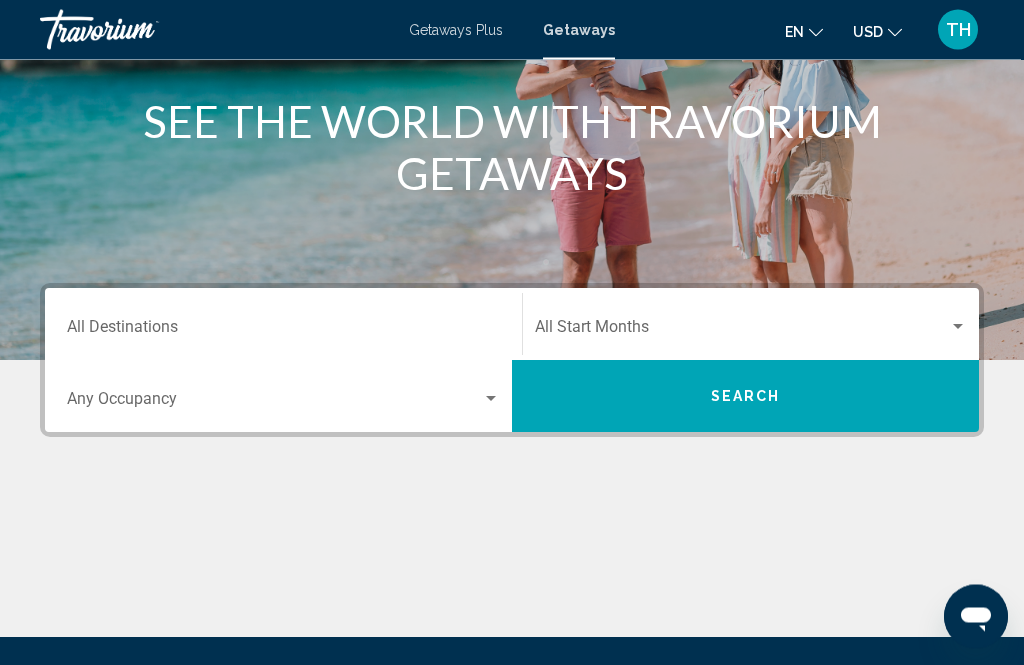 scroll, scrollTop: 240, scrollLeft: 0, axis: vertical 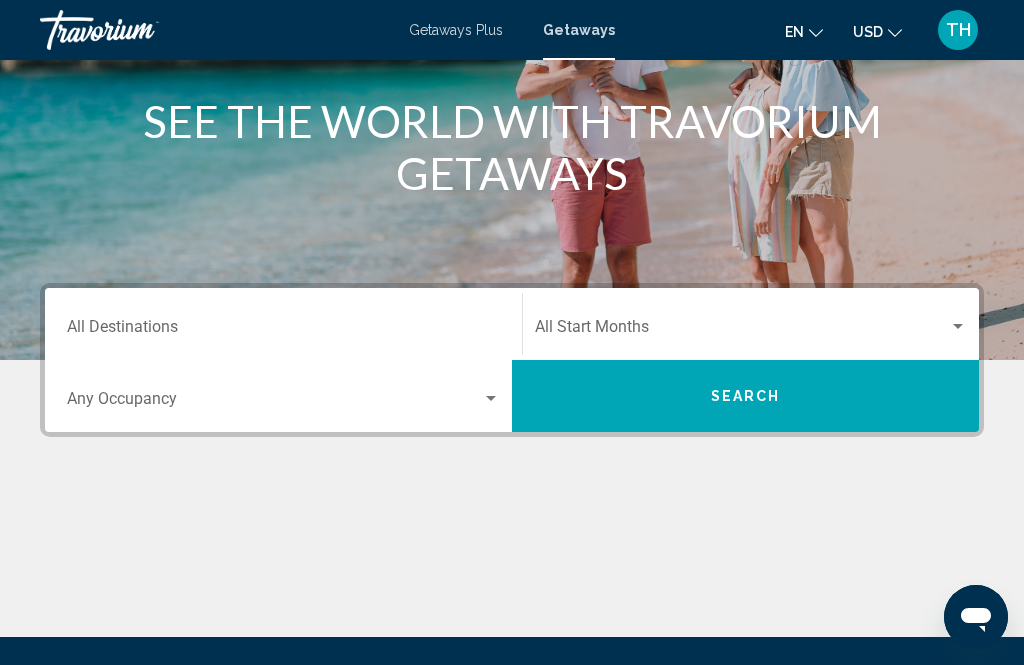 click on "Destination All Destinations" at bounding box center (283, 331) 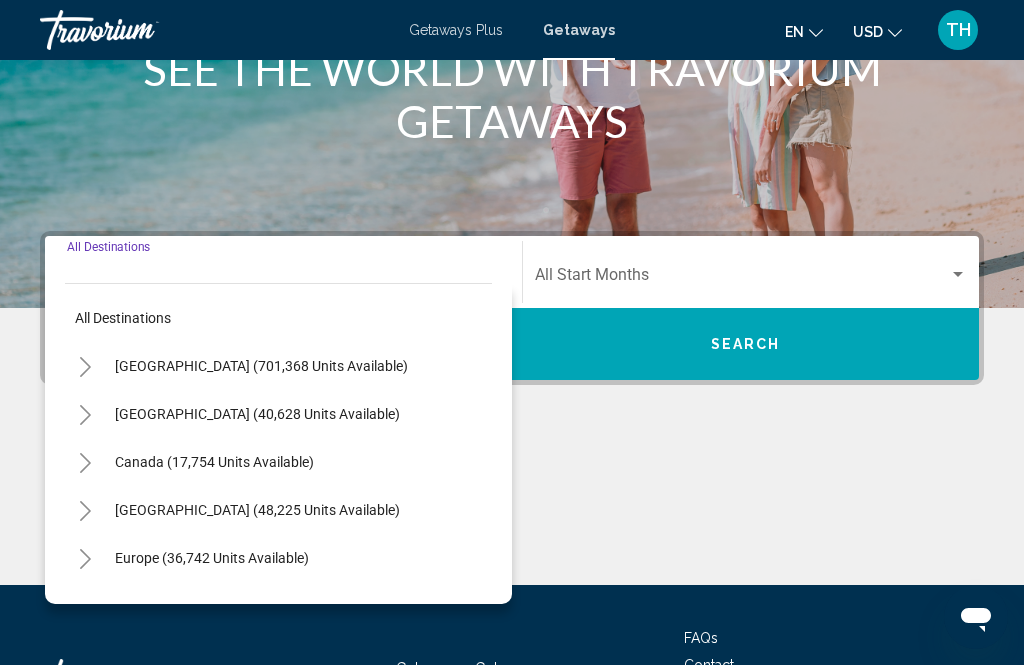 scroll, scrollTop: 393, scrollLeft: 0, axis: vertical 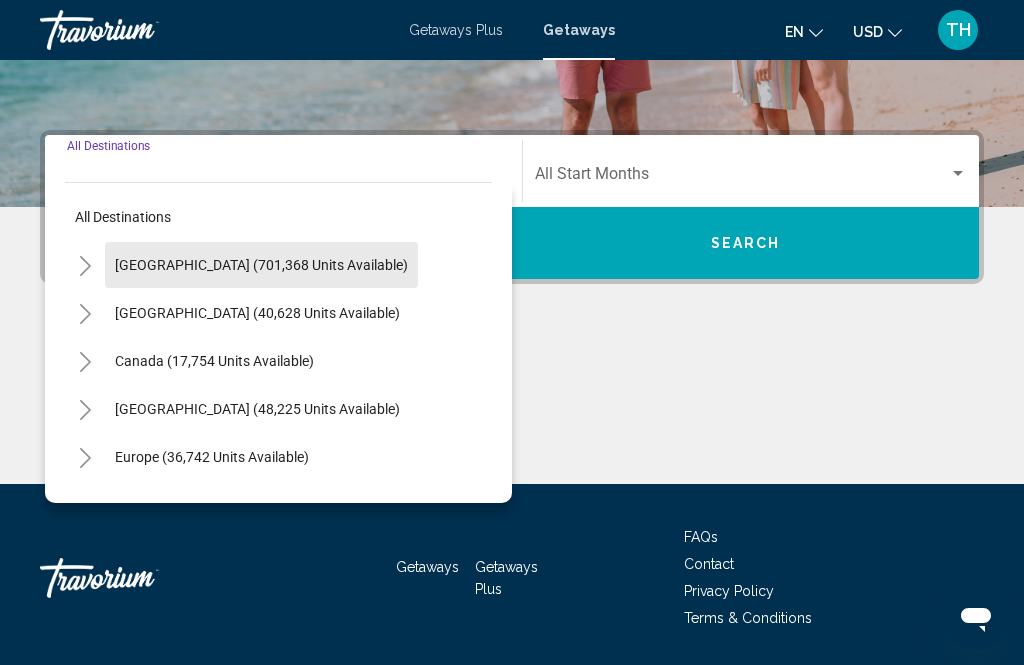 click on "[GEOGRAPHIC_DATA] (701,368 units available)" at bounding box center (257, 313) 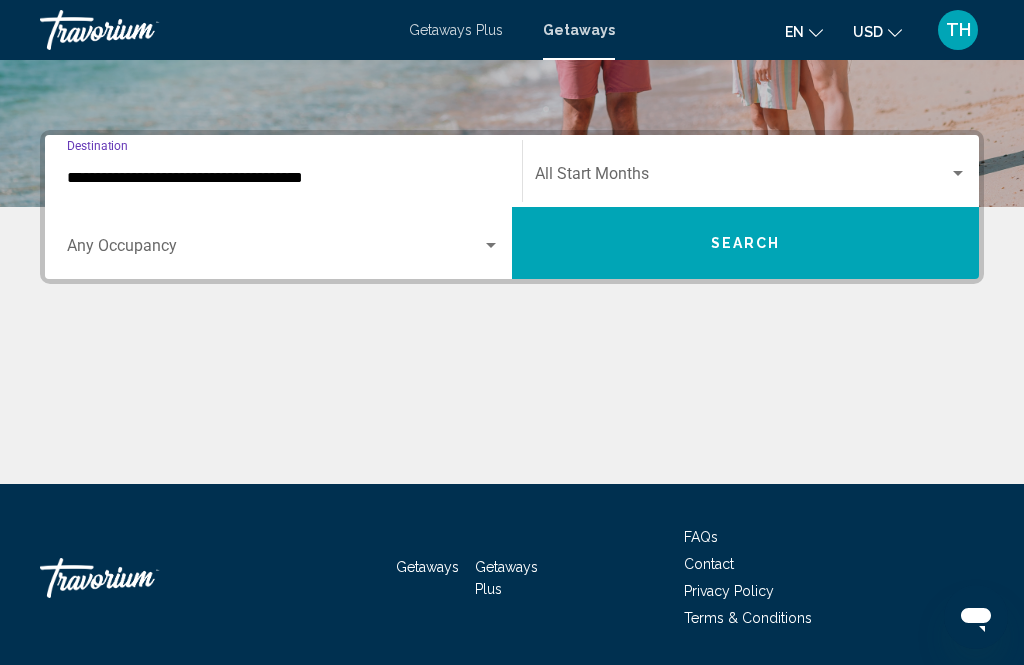 click at bounding box center (958, 174) 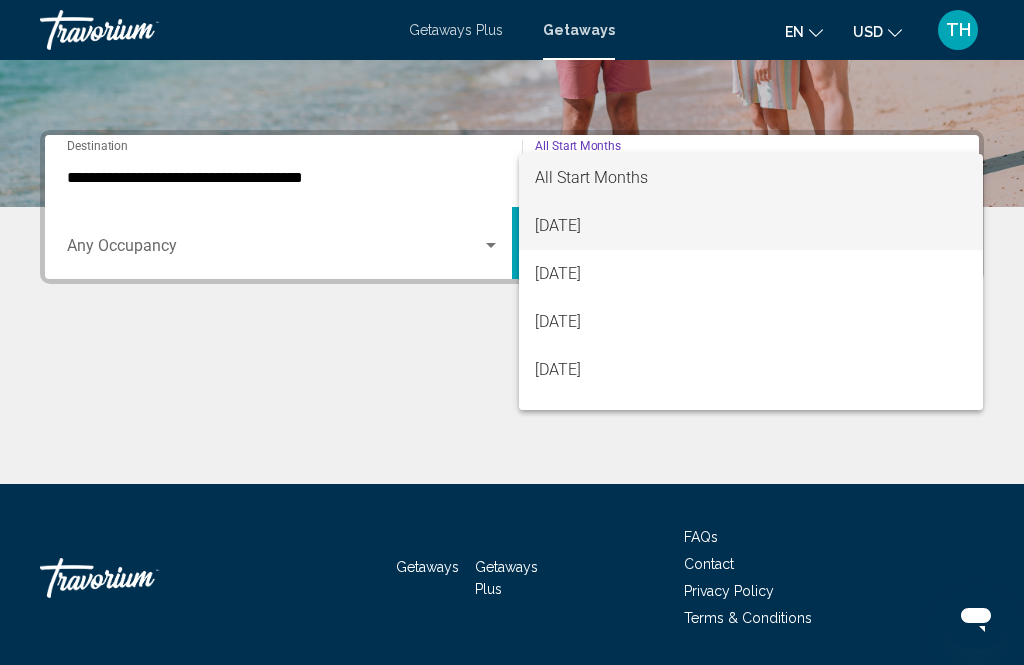 click on "[DATE]" at bounding box center [751, 226] 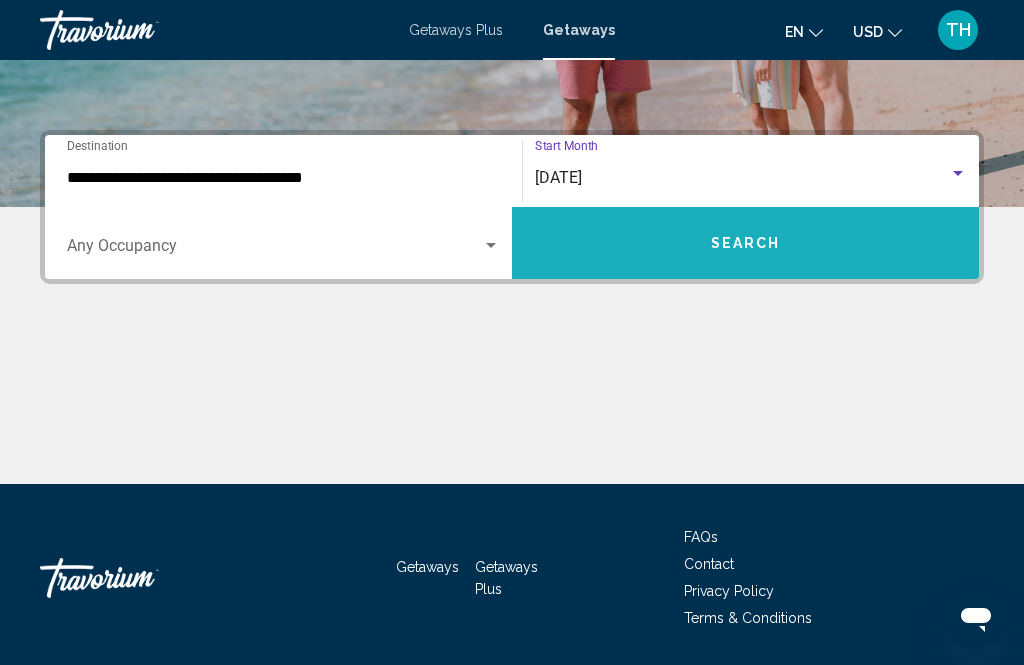 click on "Search" at bounding box center (746, 244) 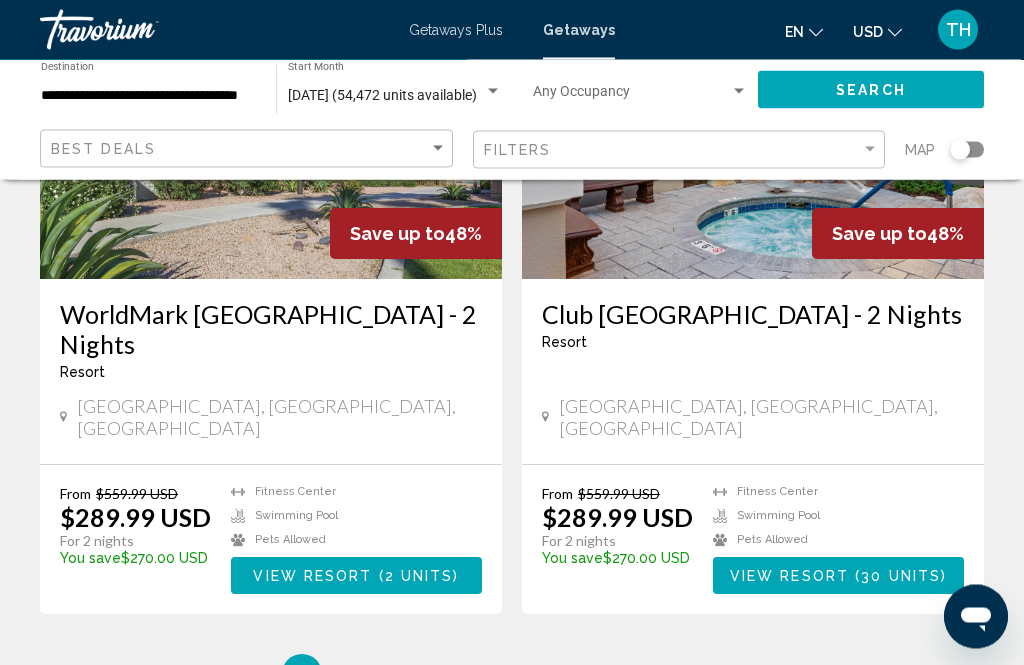 scroll, scrollTop: 3790, scrollLeft: 0, axis: vertical 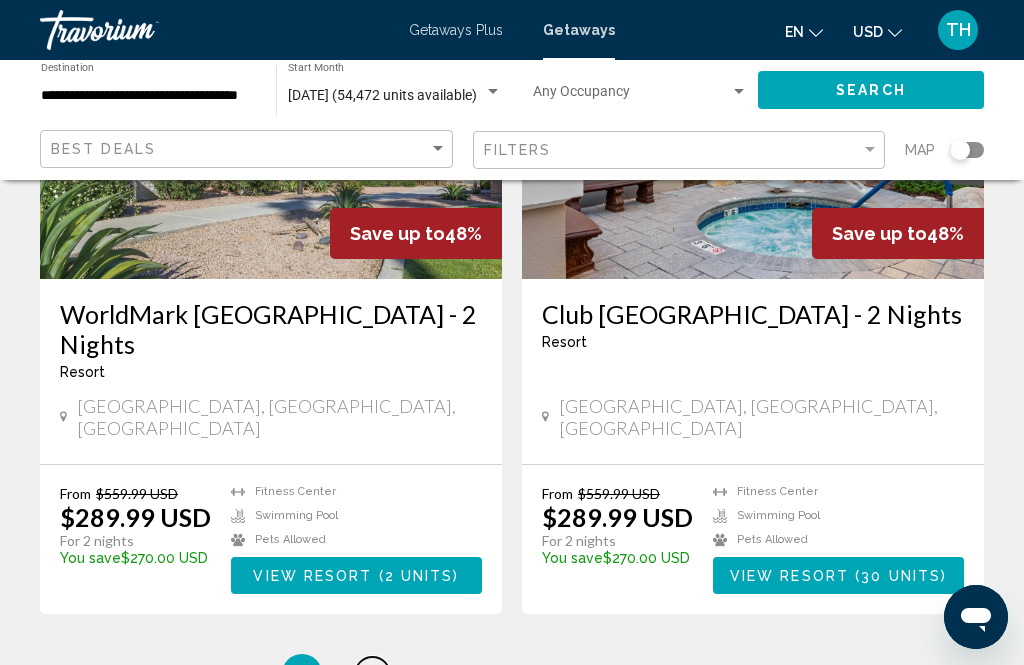 click on "2" at bounding box center [372, 674] 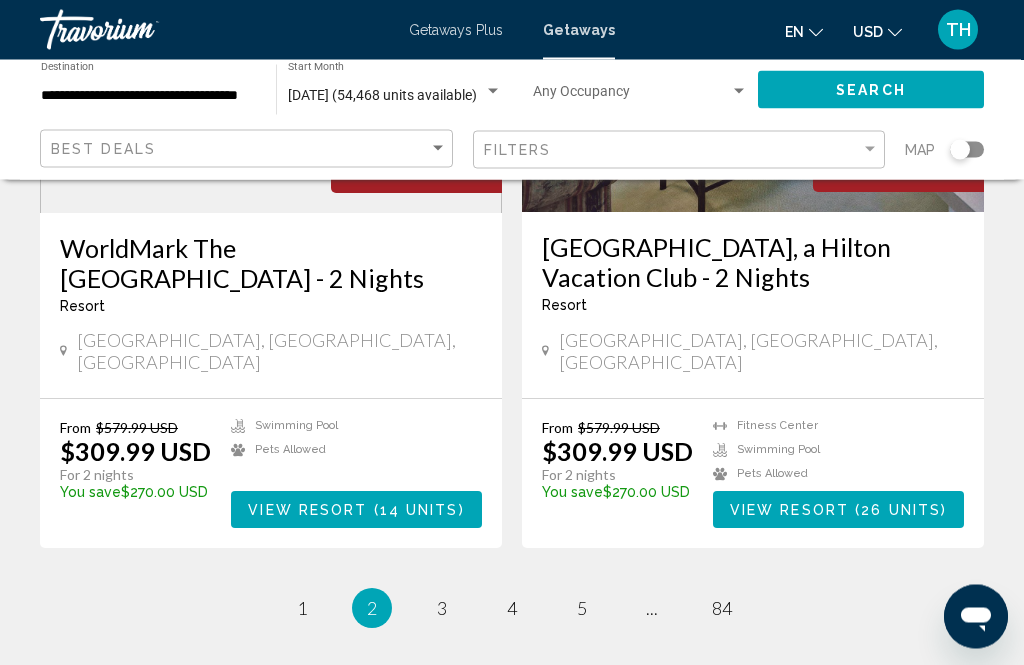 scroll, scrollTop: 3862, scrollLeft: 0, axis: vertical 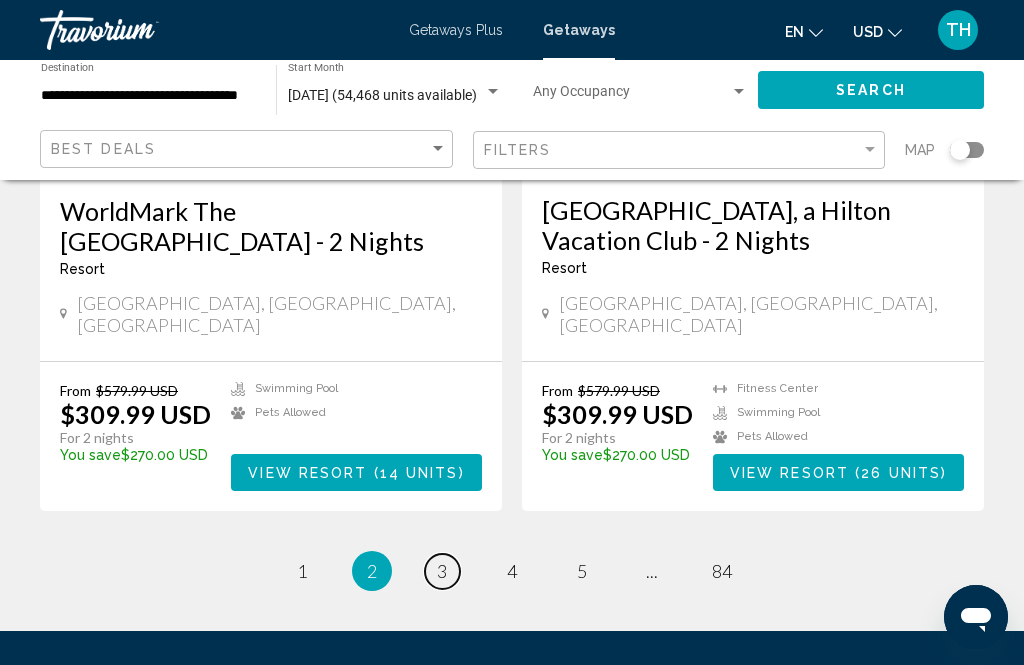 click on "3" at bounding box center [442, 571] 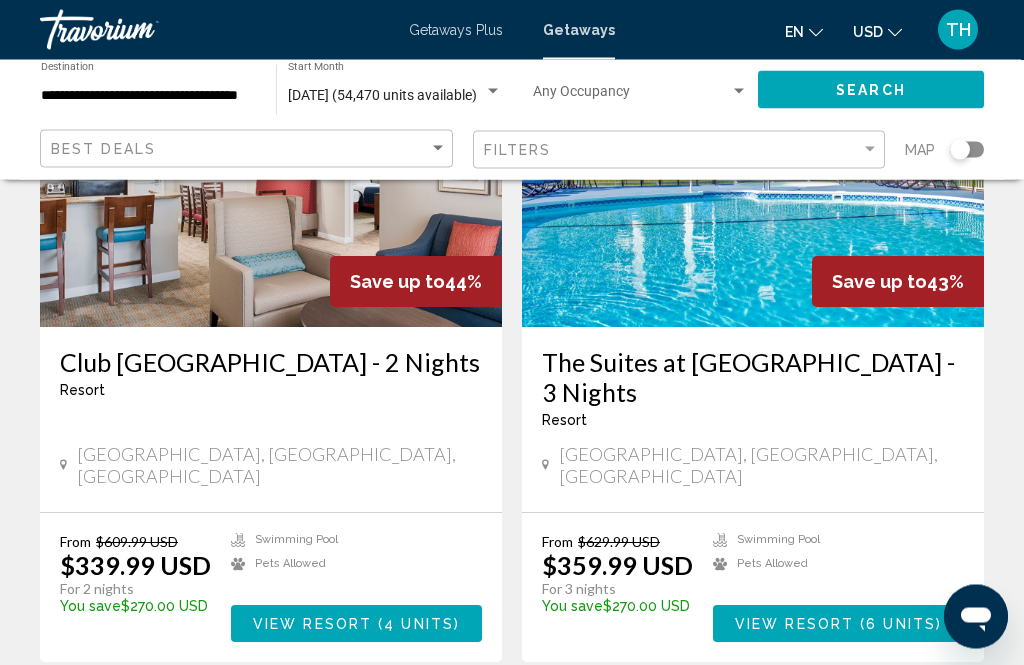 scroll, scrollTop: 3681, scrollLeft: 0, axis: vertical 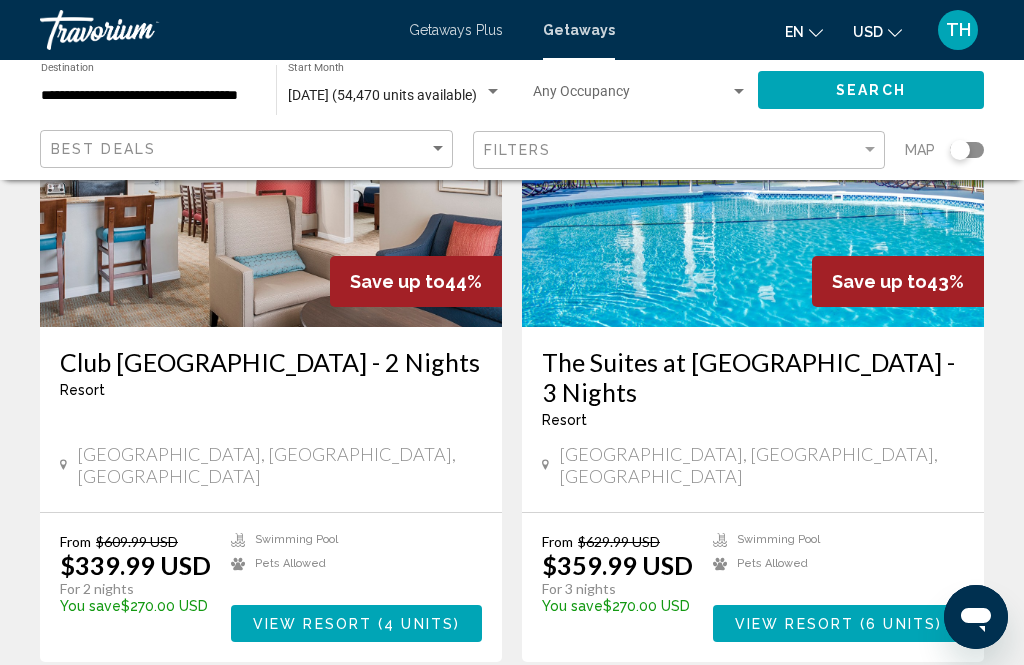 click on "page  4" at bounding box center [512, 722] 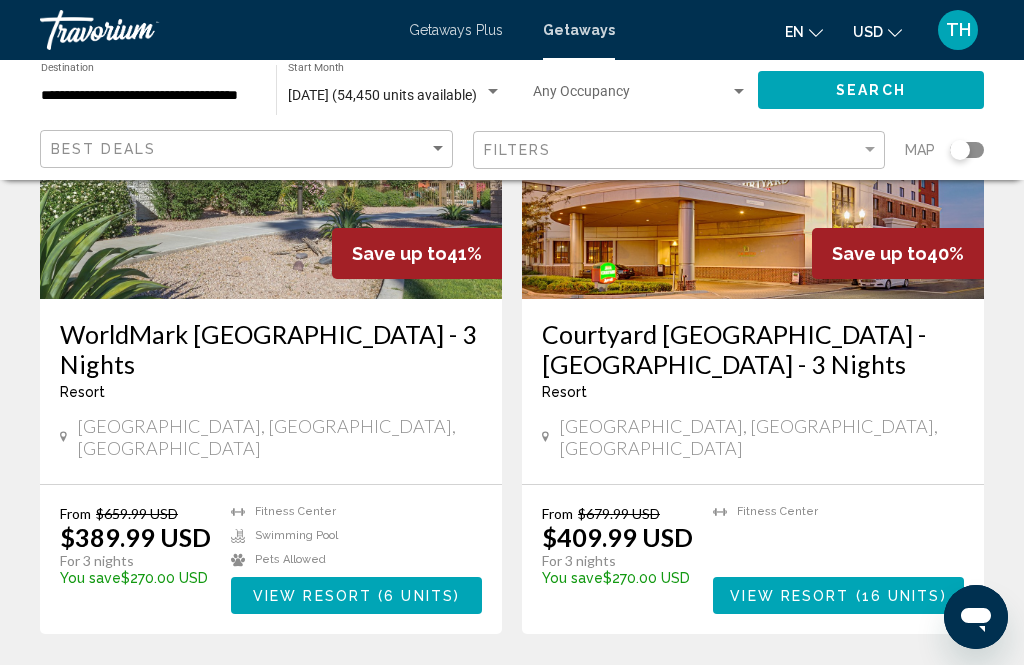 scroll, scrollTop: 3861, scrollLeft: 0, axis: vertical 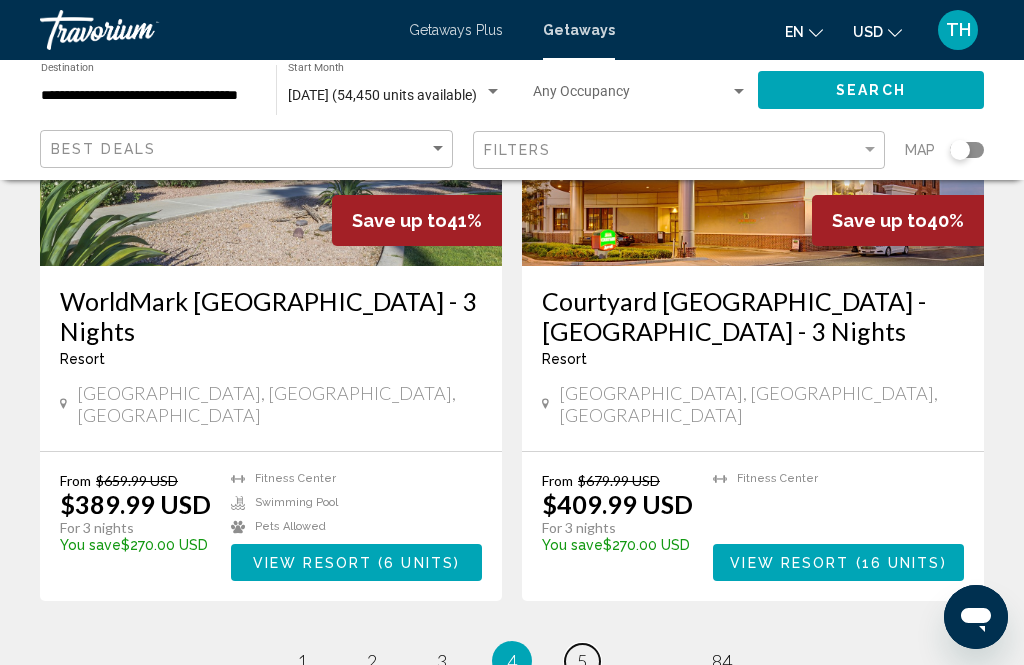 click on "5" at bounding box center [582, 661] 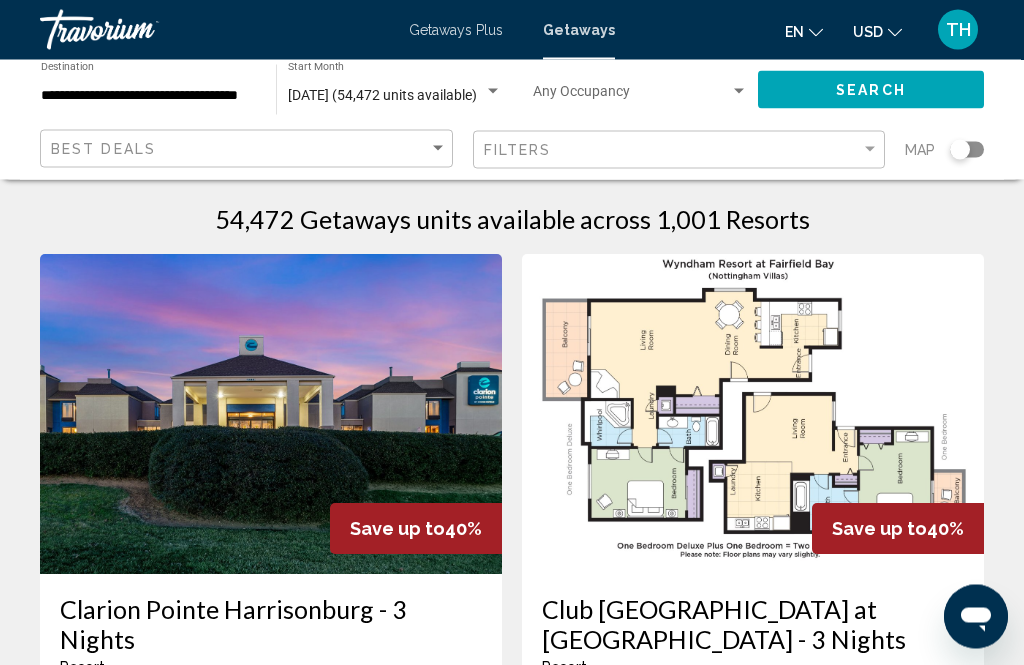 scroll, scrollTop: 0, scrollLeft: 0, axis: both 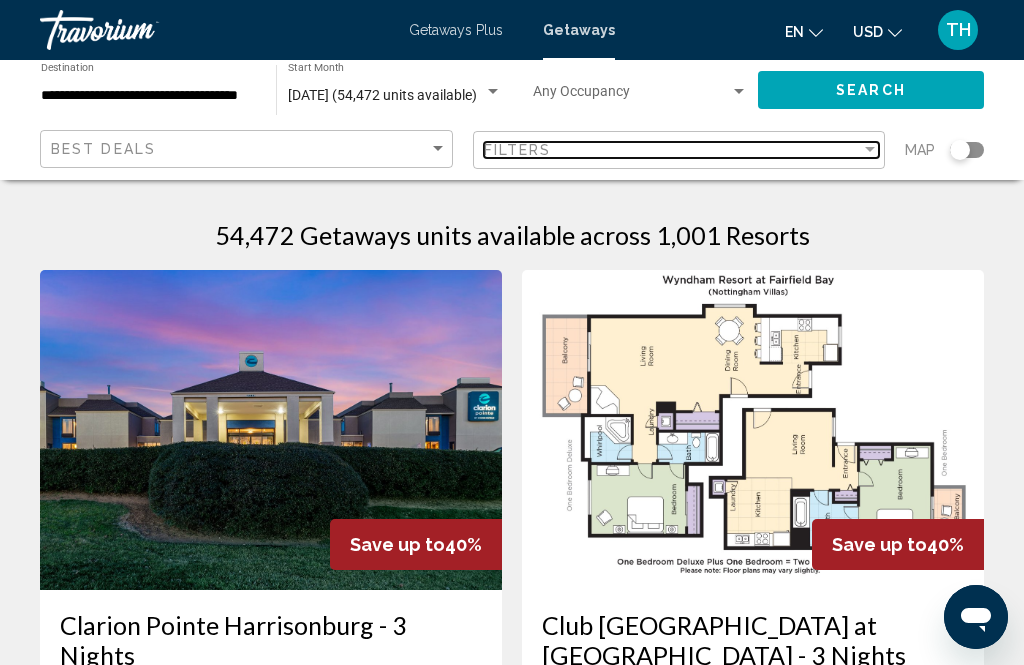 click at bounding box center [870, 150] 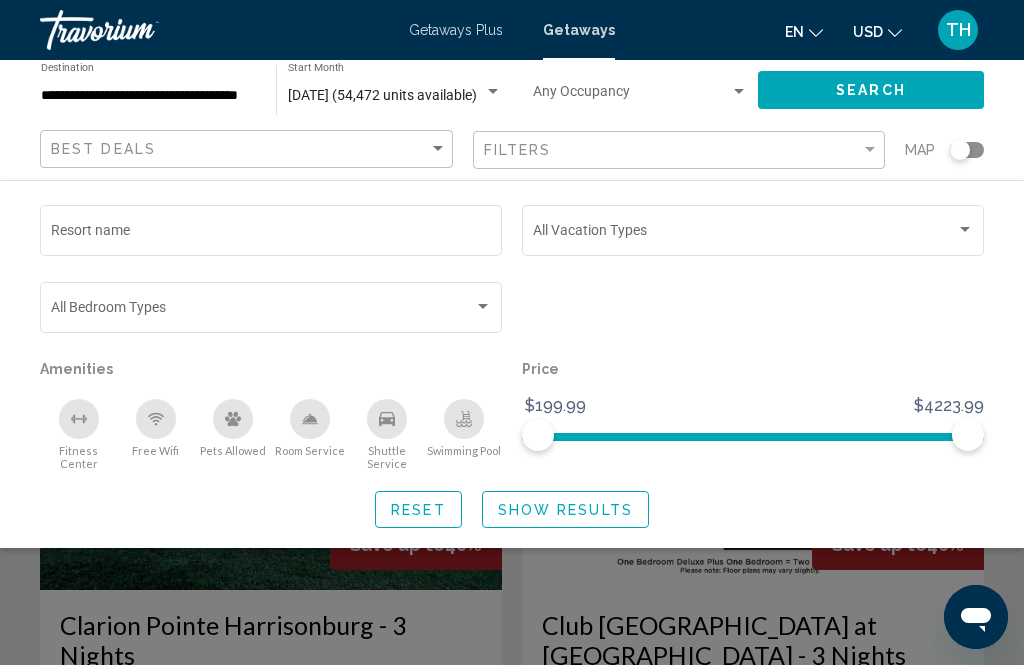 click at bounding box center [965, 230] 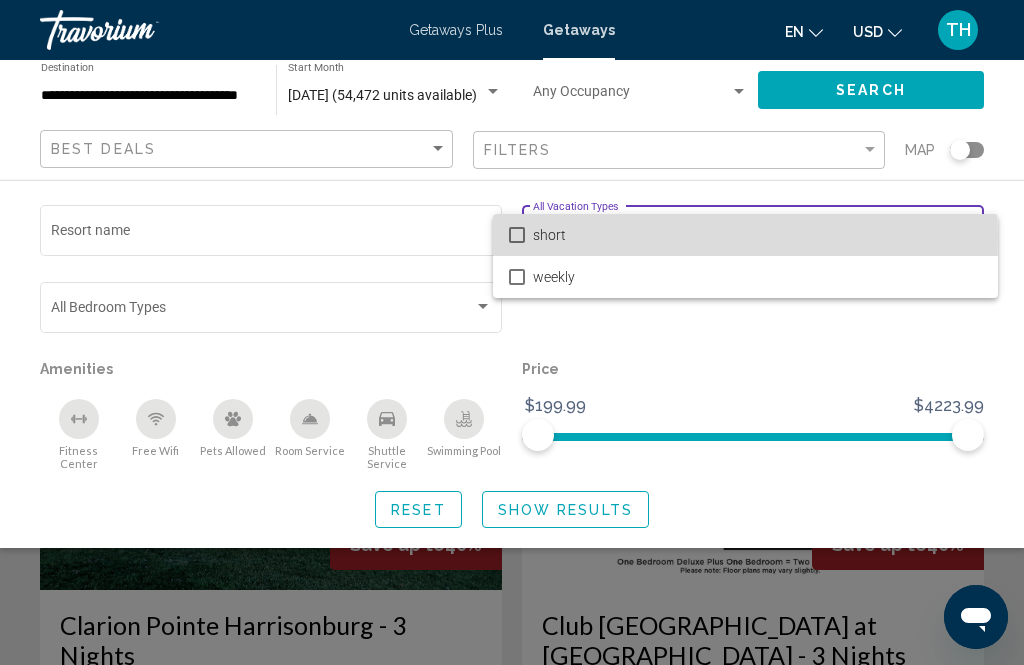 click at bounding box center [517, 235] 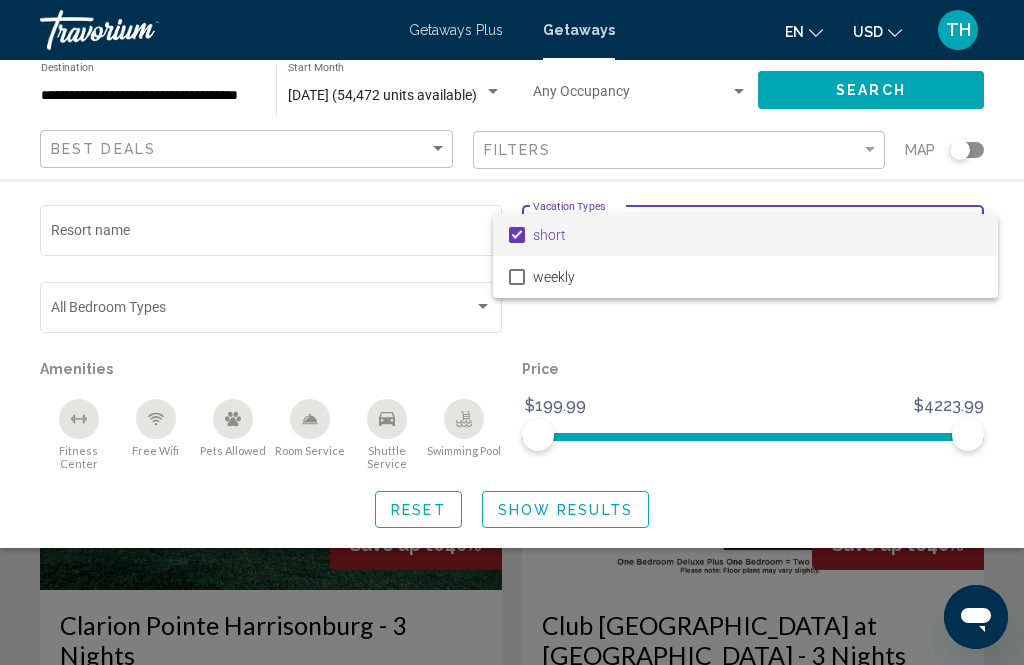 click at bounding box center [512, 332] 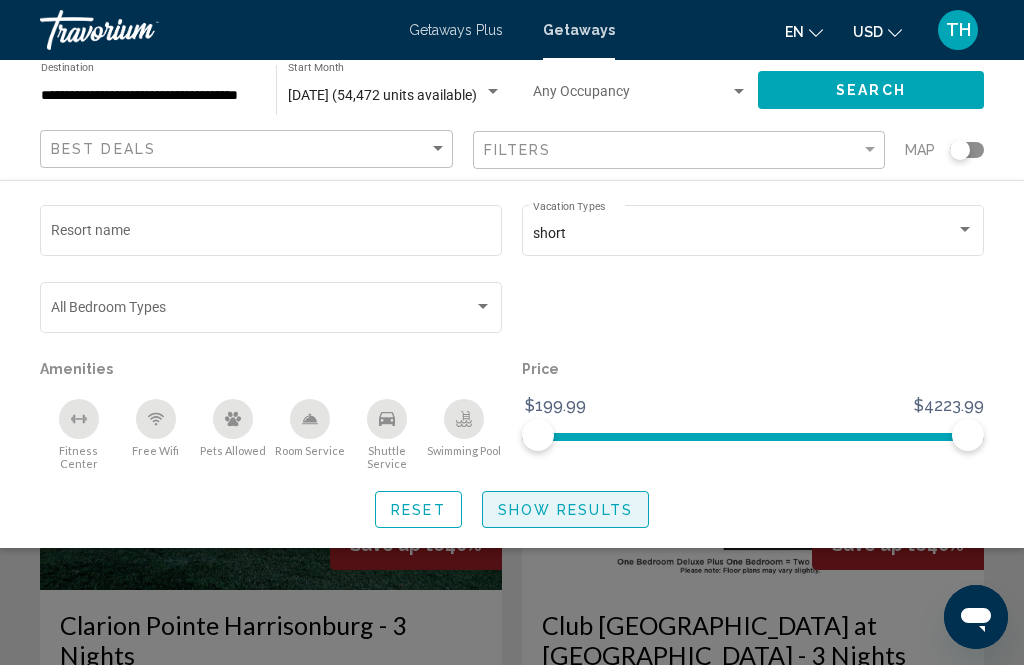 click on "Show Results" 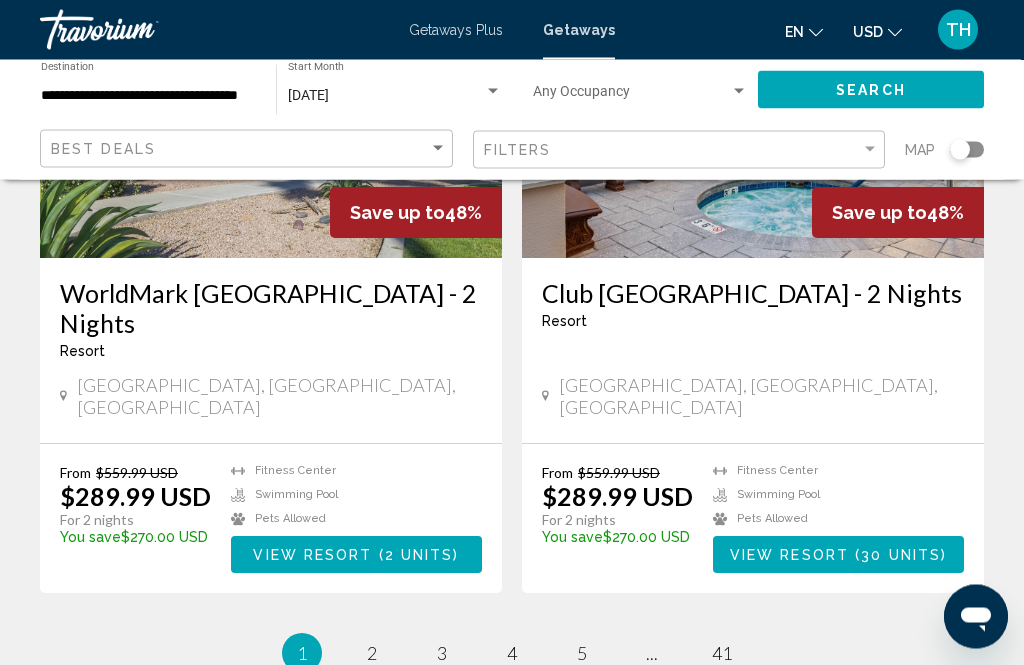 scroll, scrollTop: 3811, scrollLeft: 0, axis: vertical 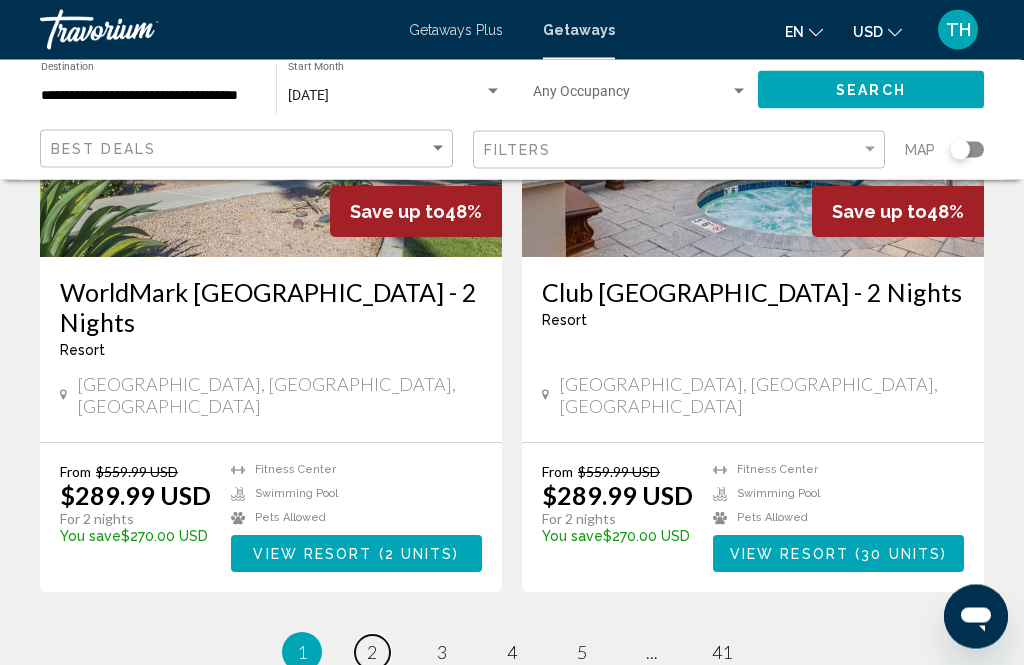 click on "page  2" at bounding box center (372, 653) 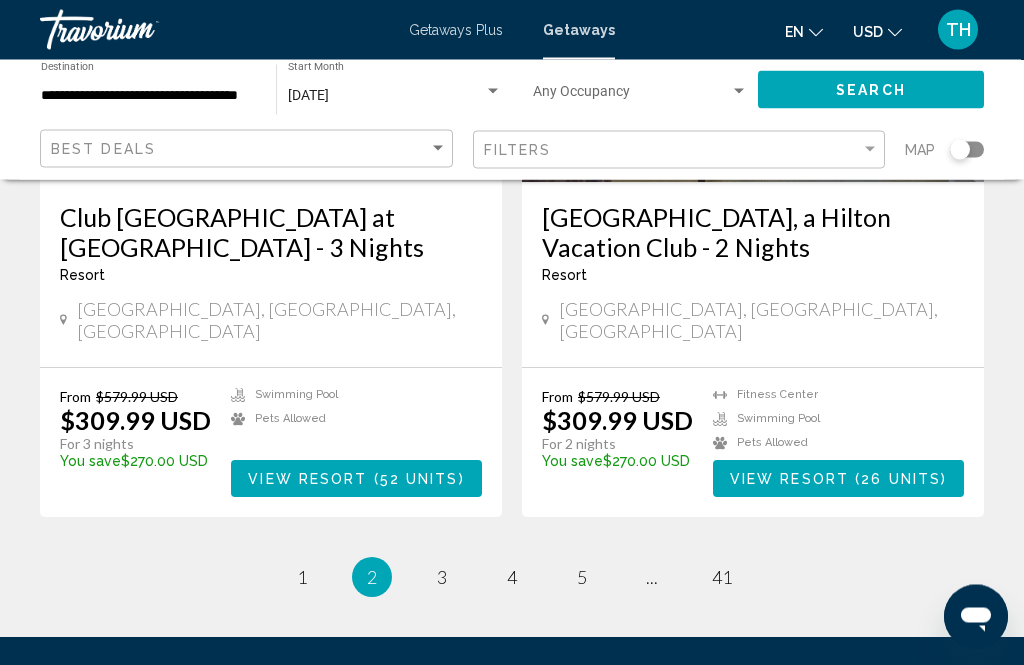 scroll, scrollTop: 3862, scrollLeft: 0, axis: vertical 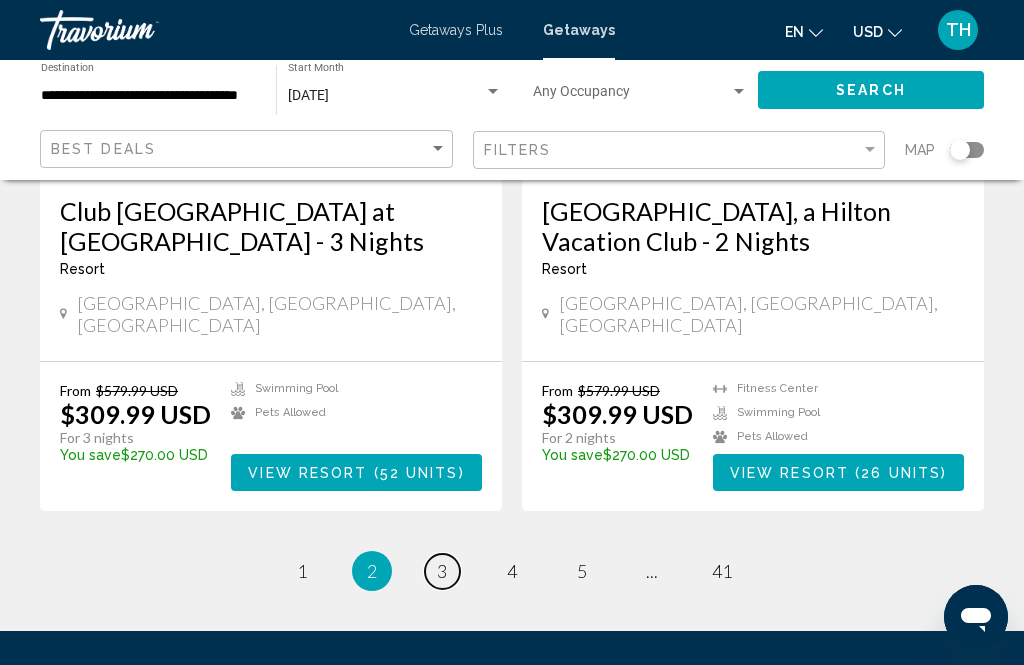 click on "page  3" at bounding box center (442, 571) 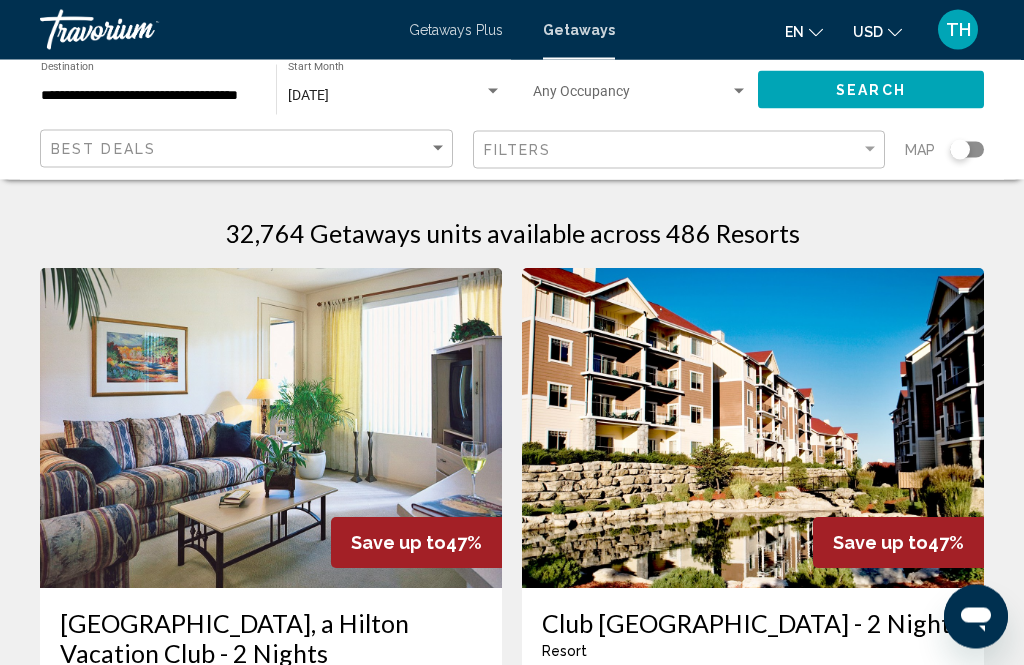 scroll, scrollTop: 0, scrollLeft: 0, axis: both 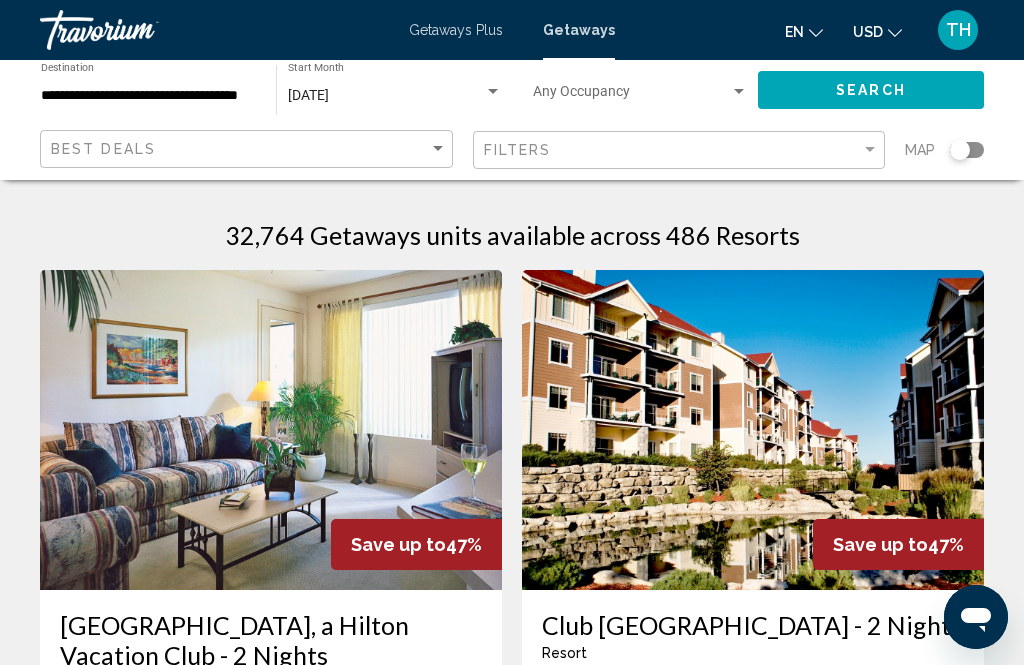 click on "Getaways Plus" at bounding box center [456, 30] 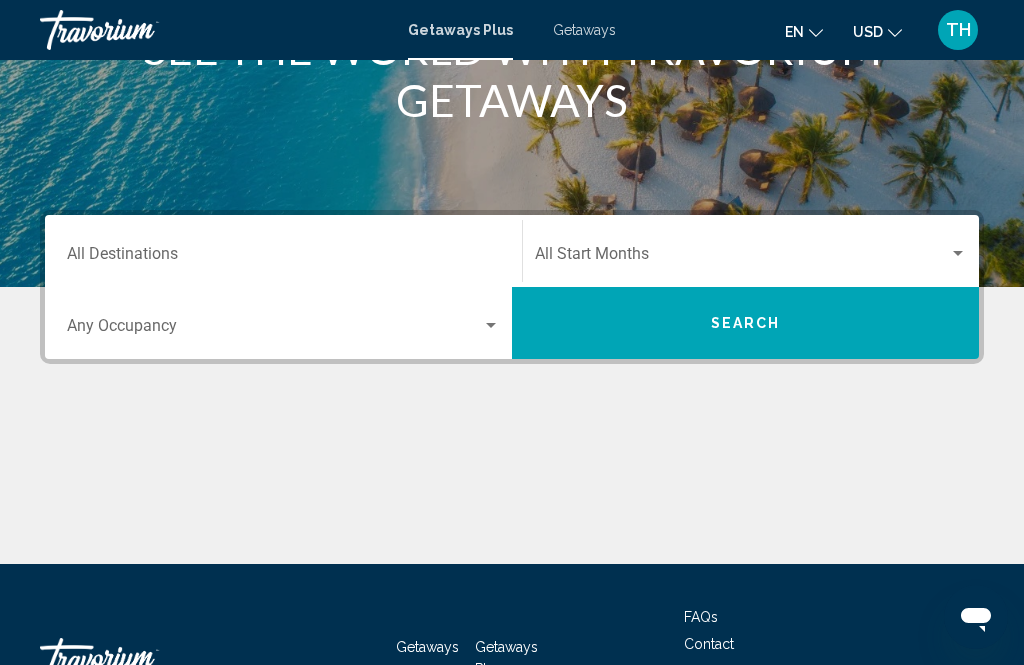 click on "Destination All Destinations" at bounding box center [283, 251] 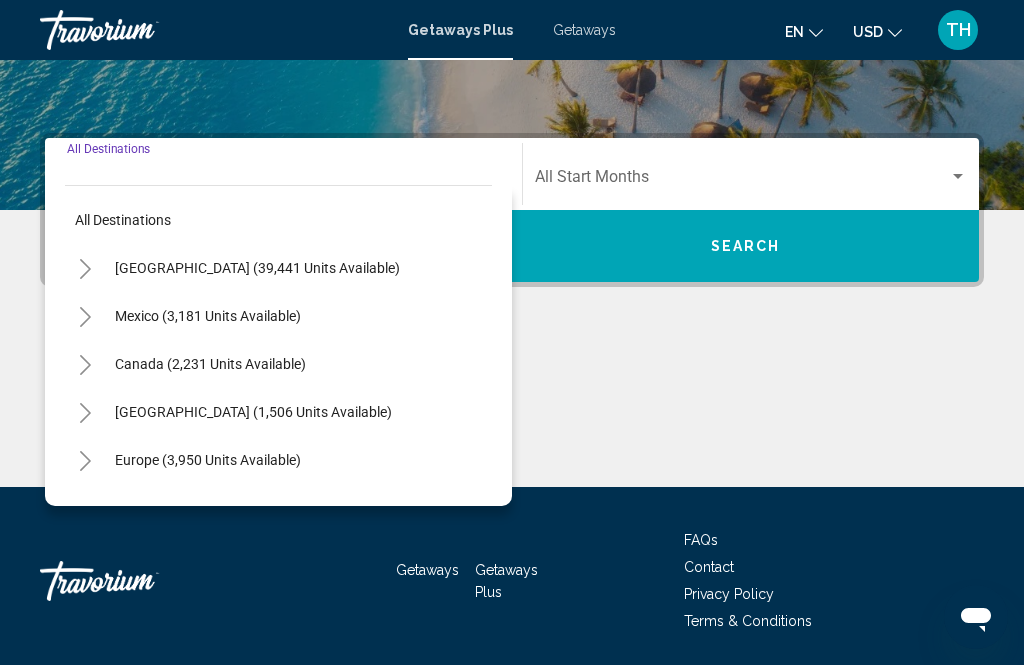 scroll, scrollTop: 393, scrollLeft: 0, axis: vertical 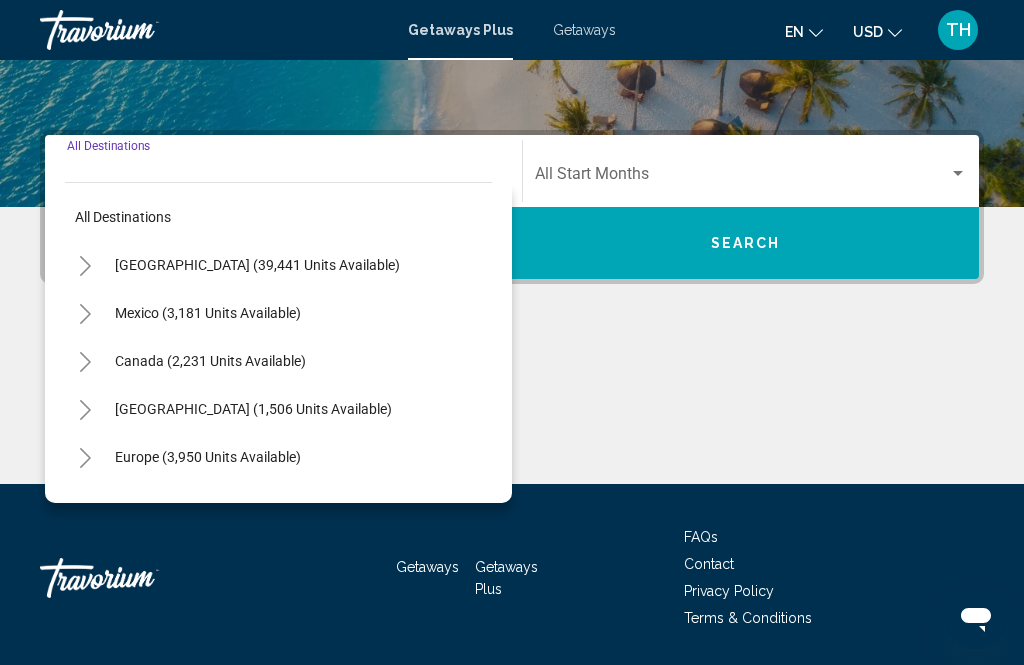 click on "[GEOGRAPHIC_DATA] (39,441 units available)" at bounding box center [208, 313] 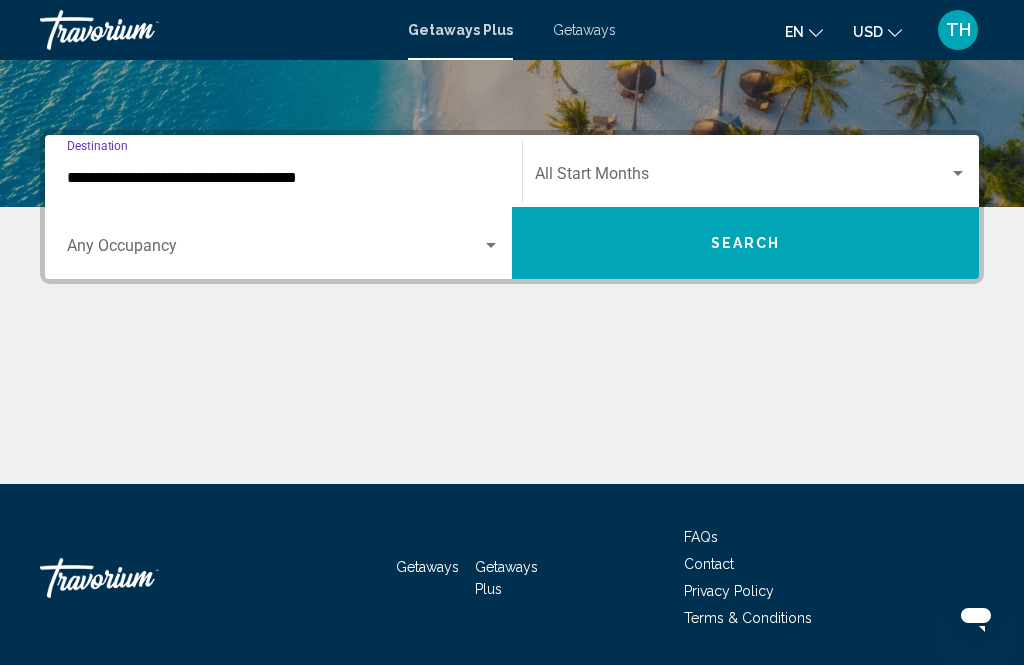 click on "Start Month All Start Months" 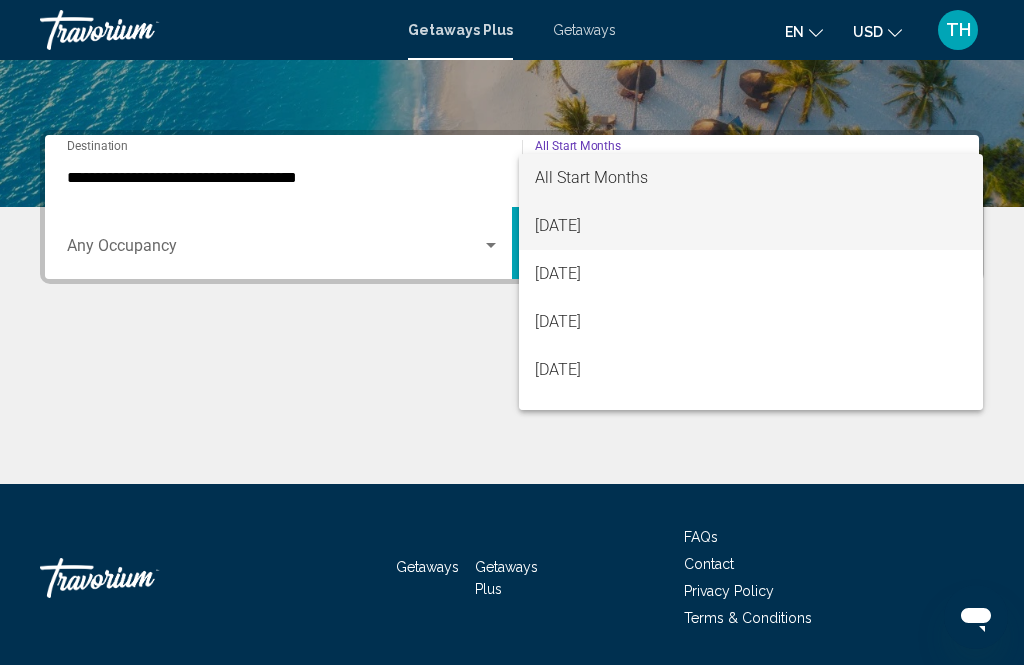 click on "[DATE]" at bounding box center [751, 226] 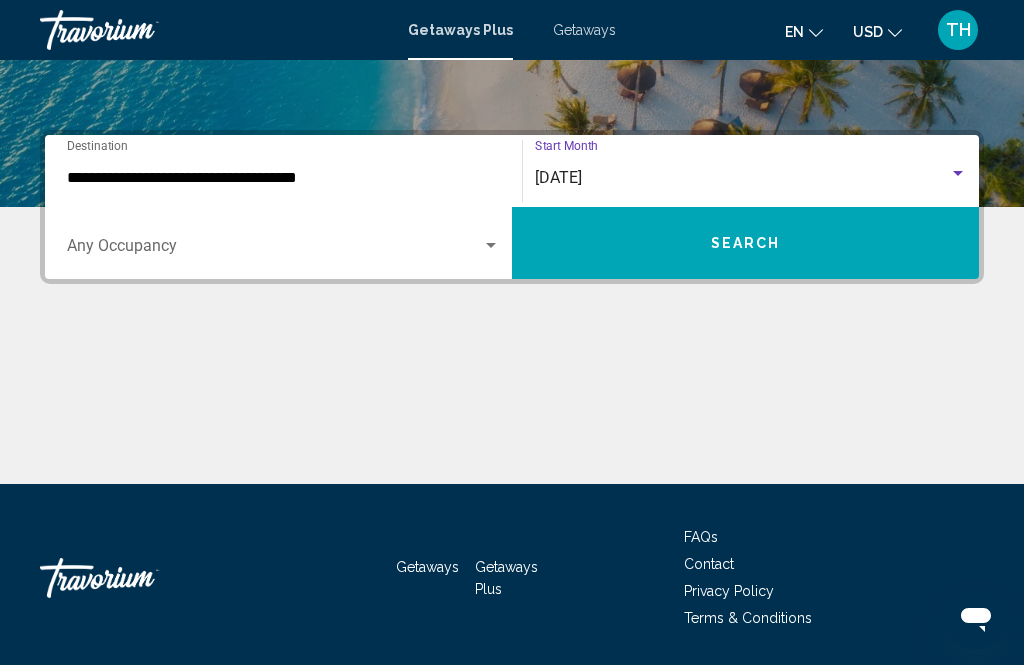 click on "Search" at bounding box center [745, 243] 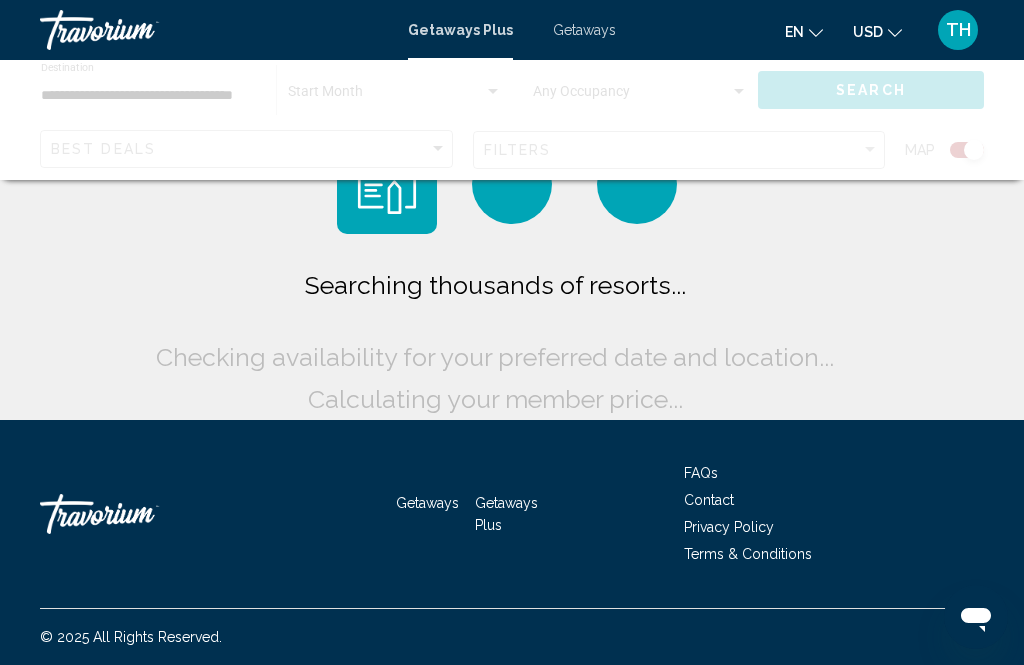 scroll, scrollTop: 0, scrollLeft: 0, axis: both 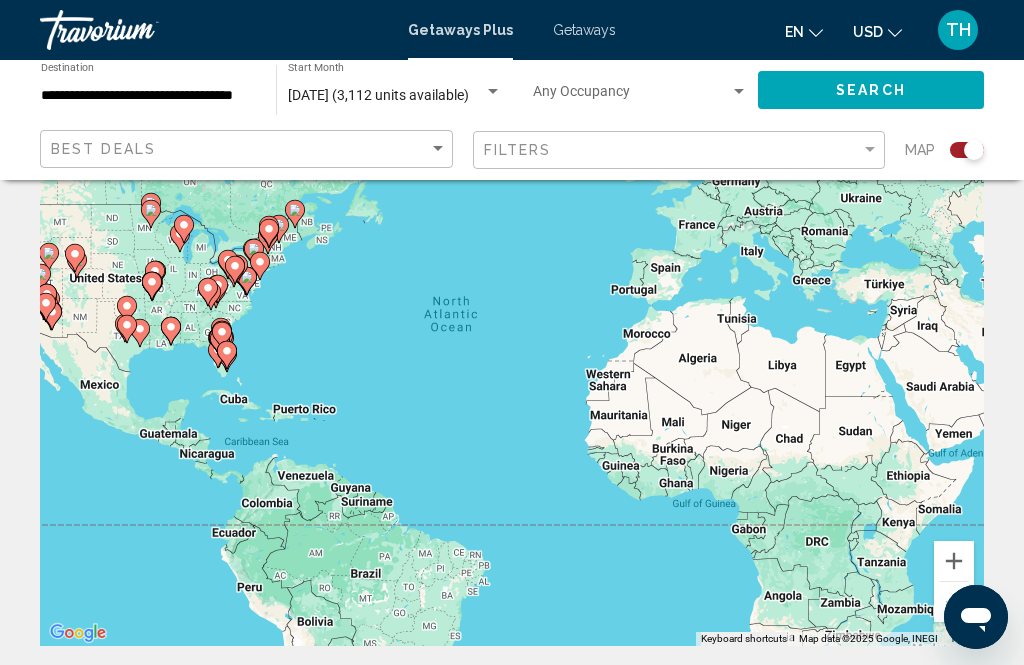 click on "To navigate, press the arrow keys. To activate drag with keyboard, press Alt + Enter. Once in keyboard drag state, use the arrow keys to move the marker. To complete the drag, press the Enter key. To cancel, press Escape." at bounding box center (512, 346) 